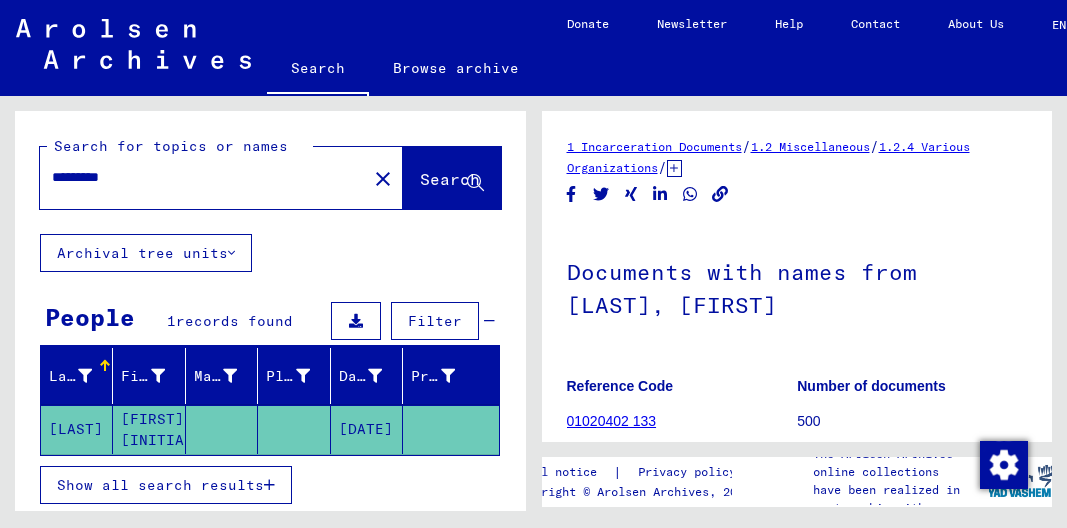 scroll, scrollTop: 0, scrollLeft: 0, axis: both 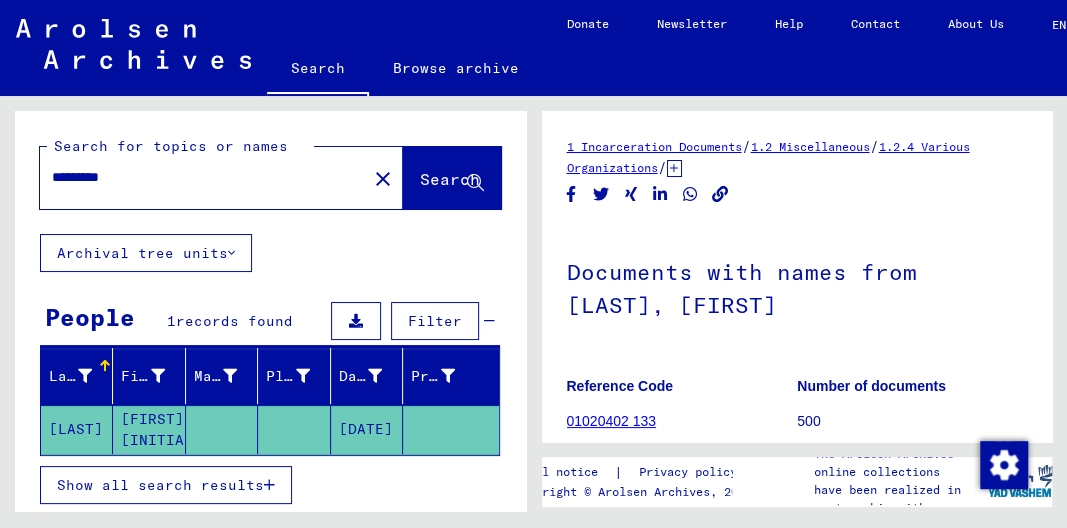 drag, startPoint x: 153, startPoint y: 175, endPoint x: 0, endPoint y: 191, distance: 153.83432 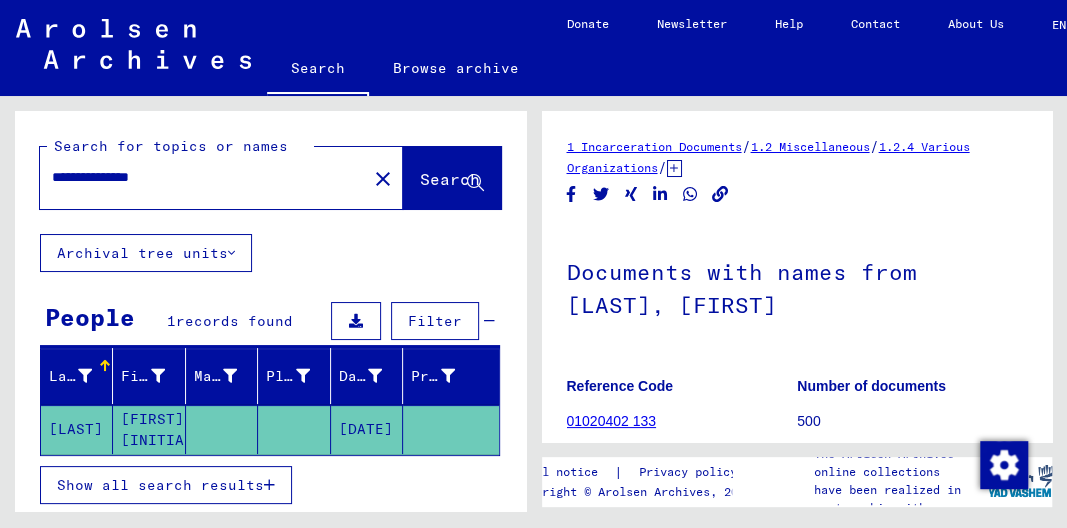 click on "**********" 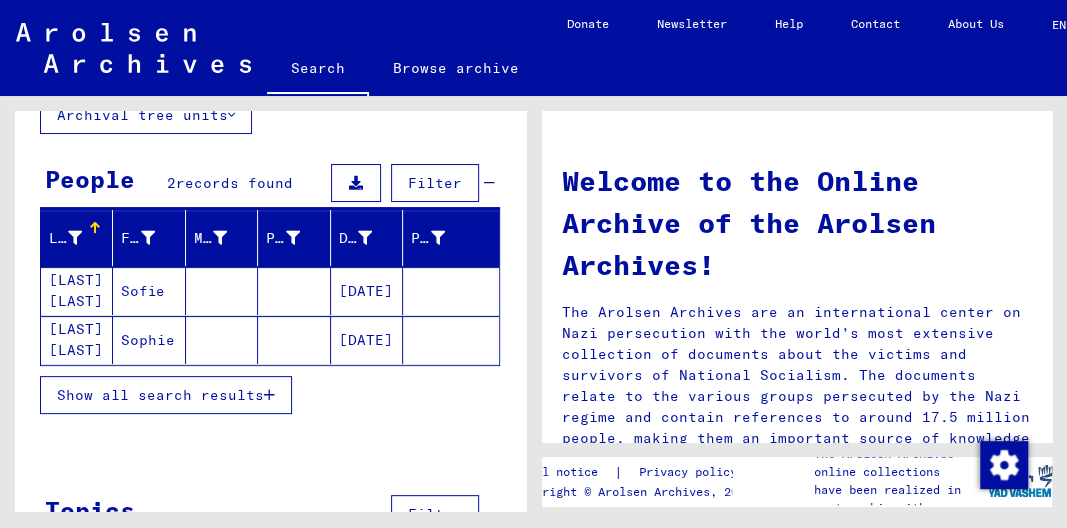 scroll, scrollTop: 202, scrollLeft: 0, axis: vertical 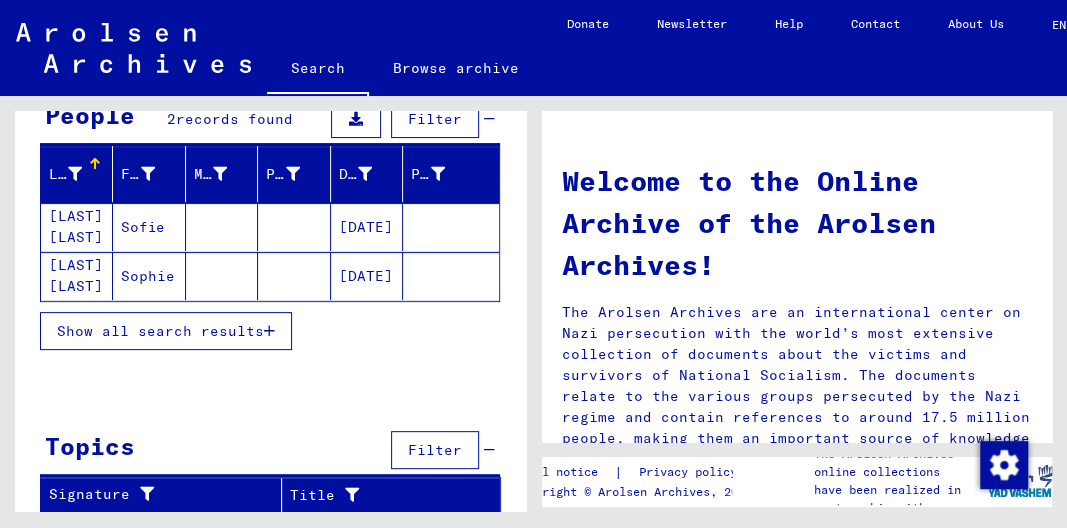 click on "[LAST] [LAST]" 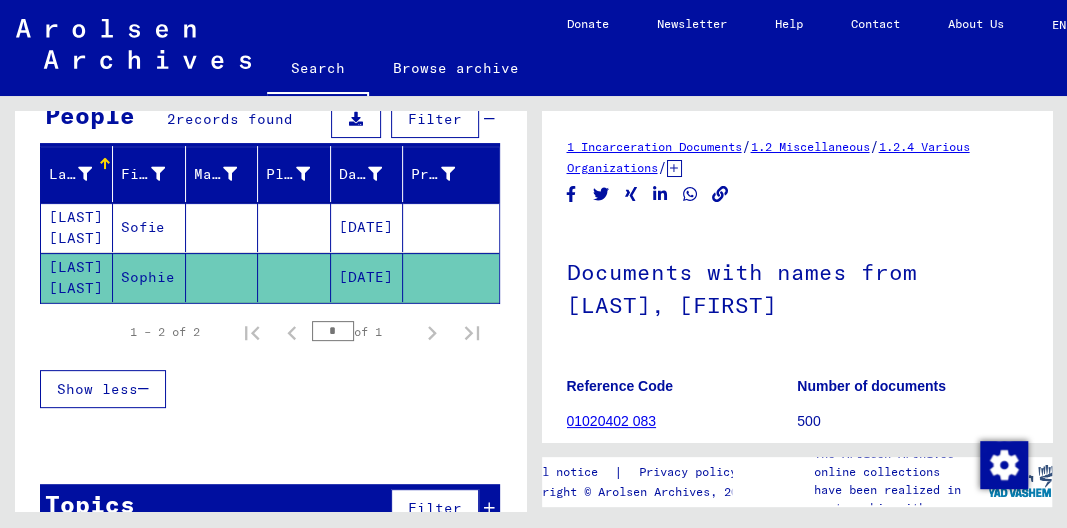 scroll, scrollTop: 280, scrollLeft: 0, axis: vertical 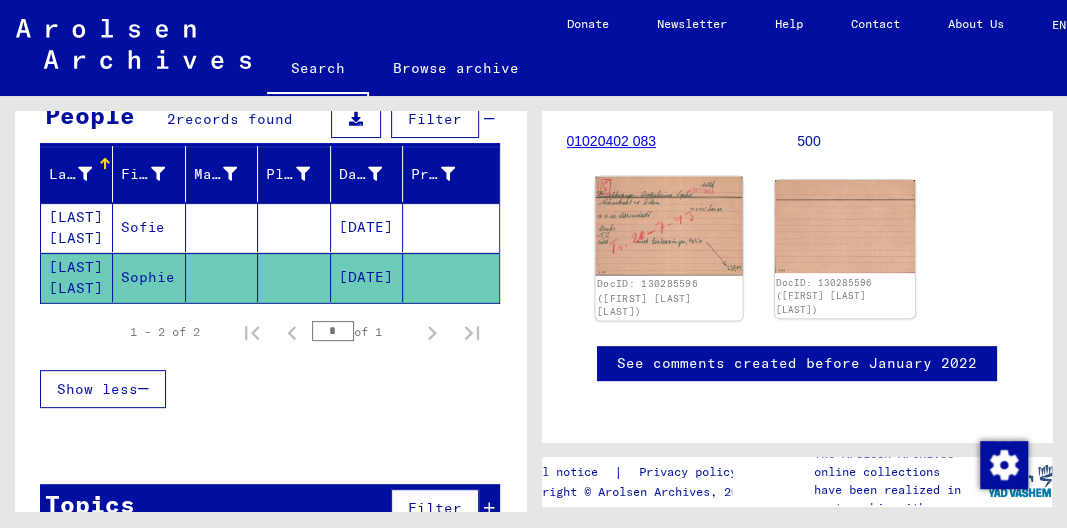 click 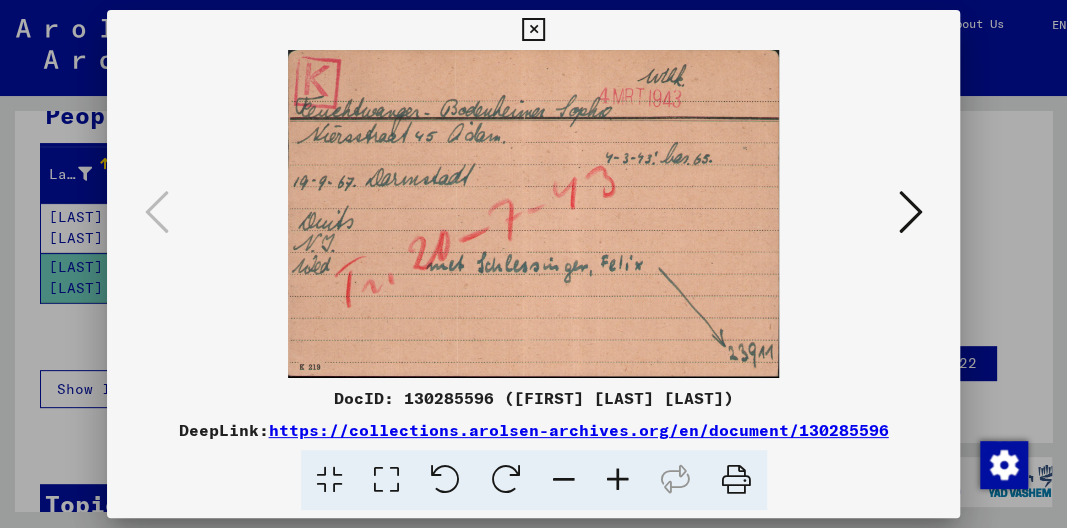 click at bounding box center [534, 214] 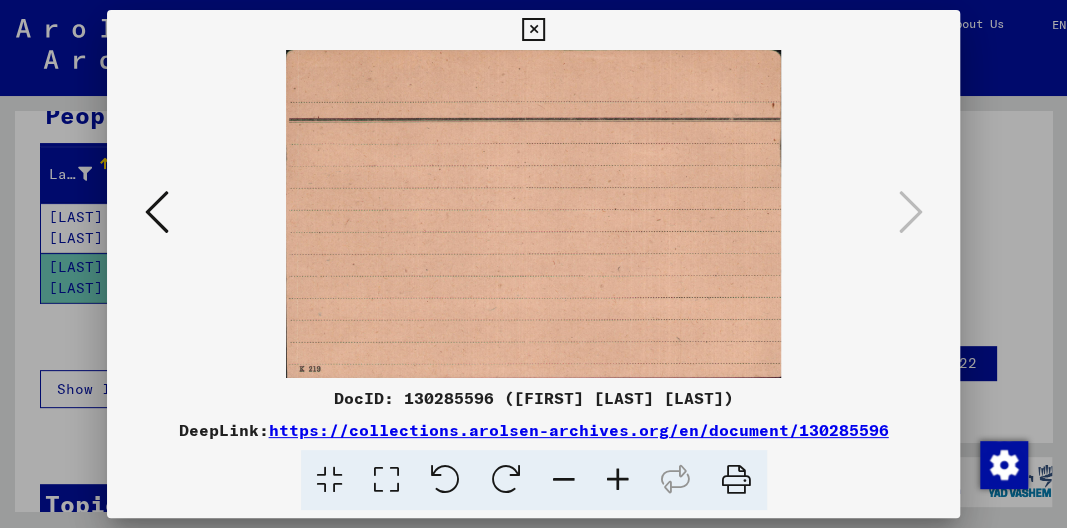 click at bounding box center (157, 212) 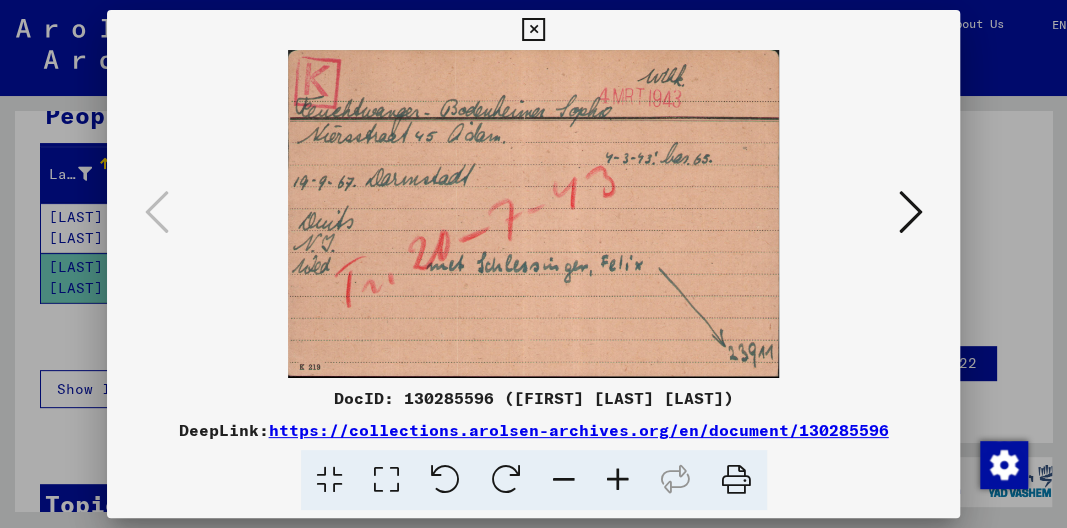 click at bounding box center (533, 30) 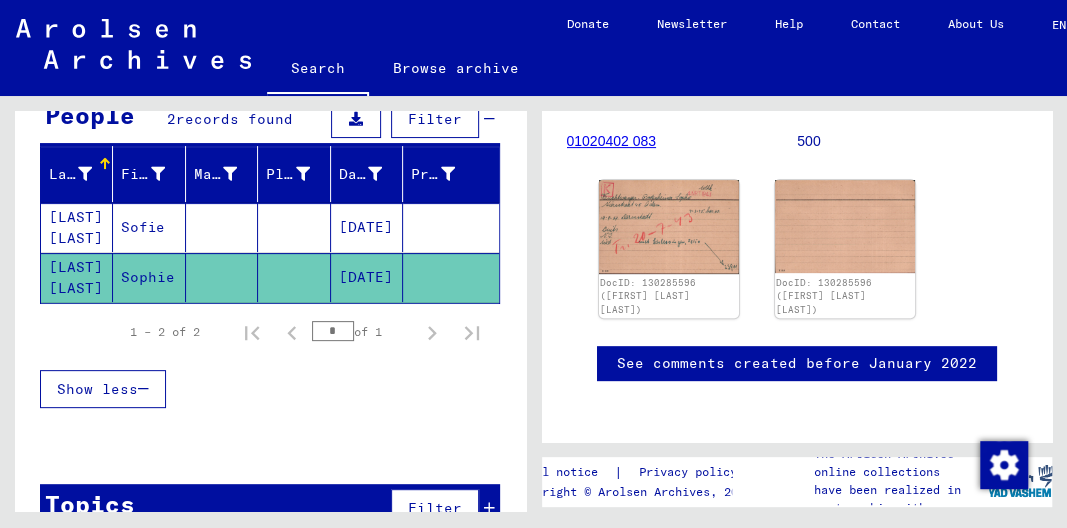 click on "[LAST] [LAST]" at bounding box center (77, 277) 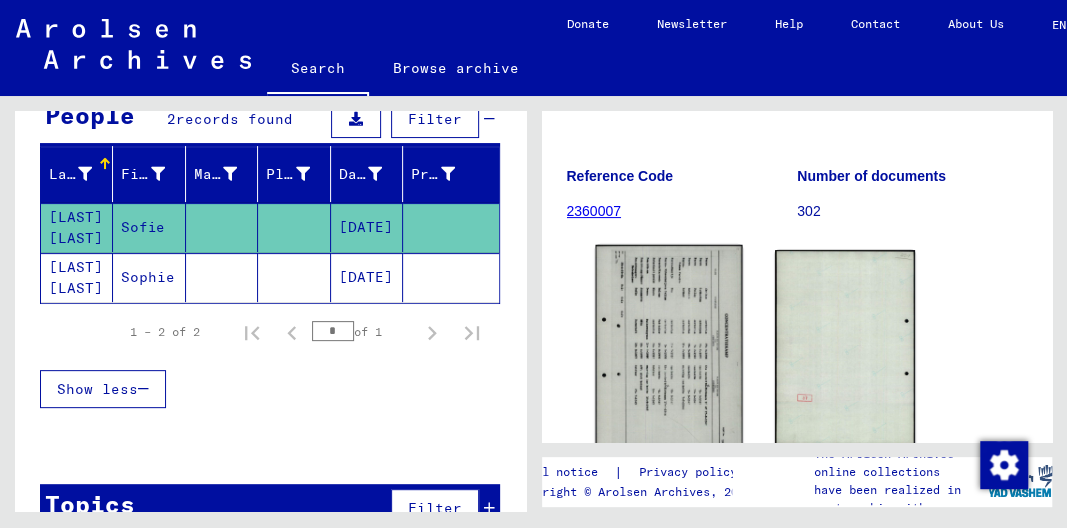 scroll, scrollTop: 280, scrollLeft: 0, axis: vertical 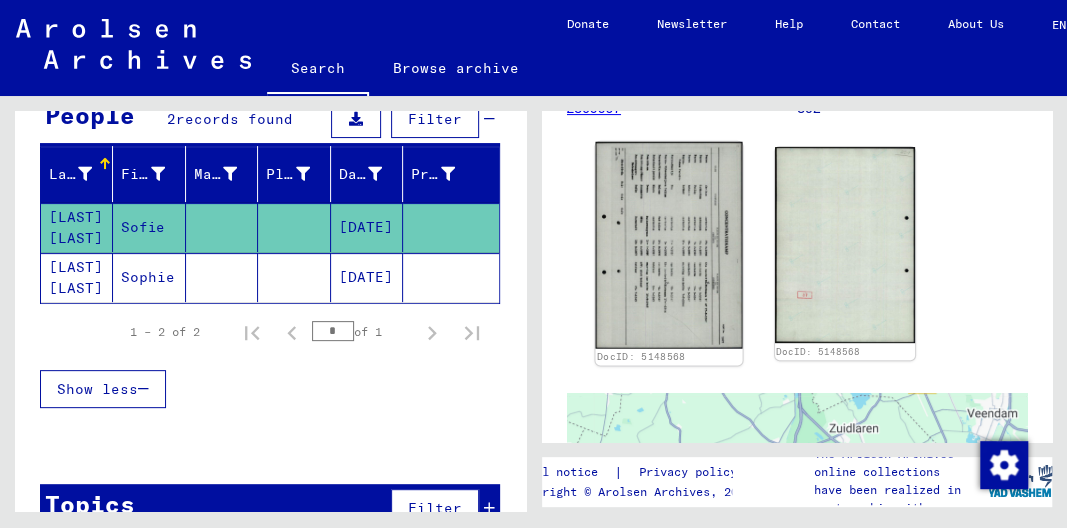 click 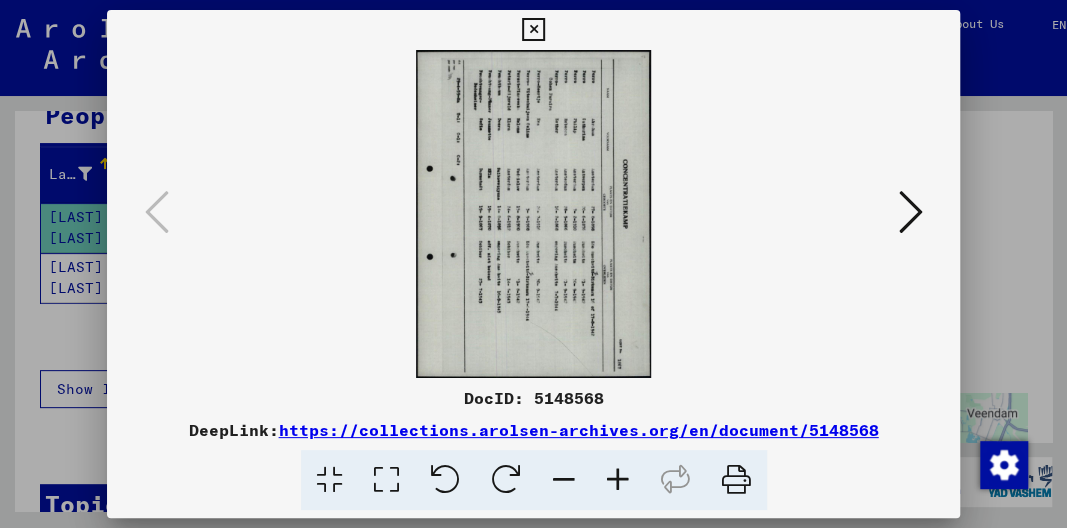 click at bounding box center [533, 30] 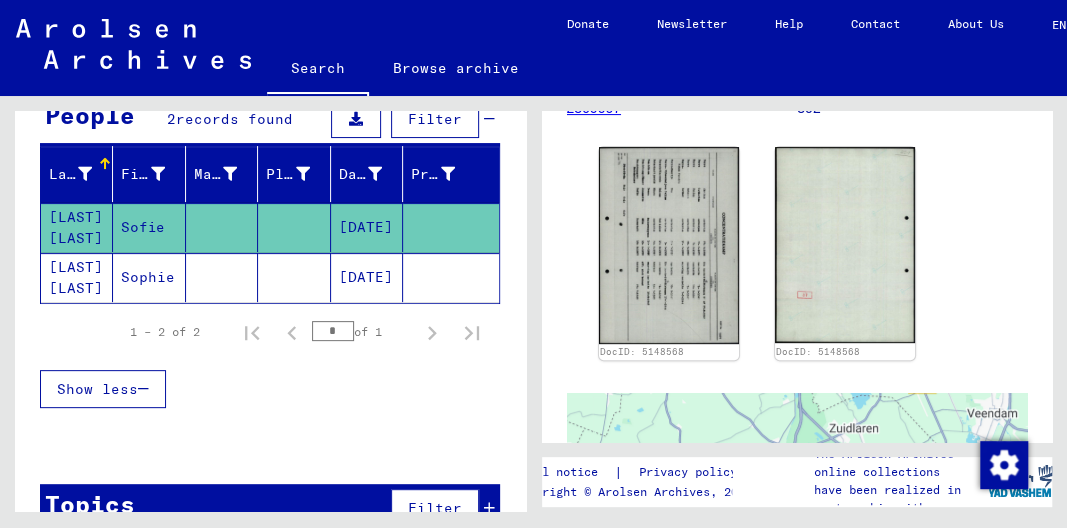 scroll, scrollTop: 0, scrollLeft: 0, axis: both 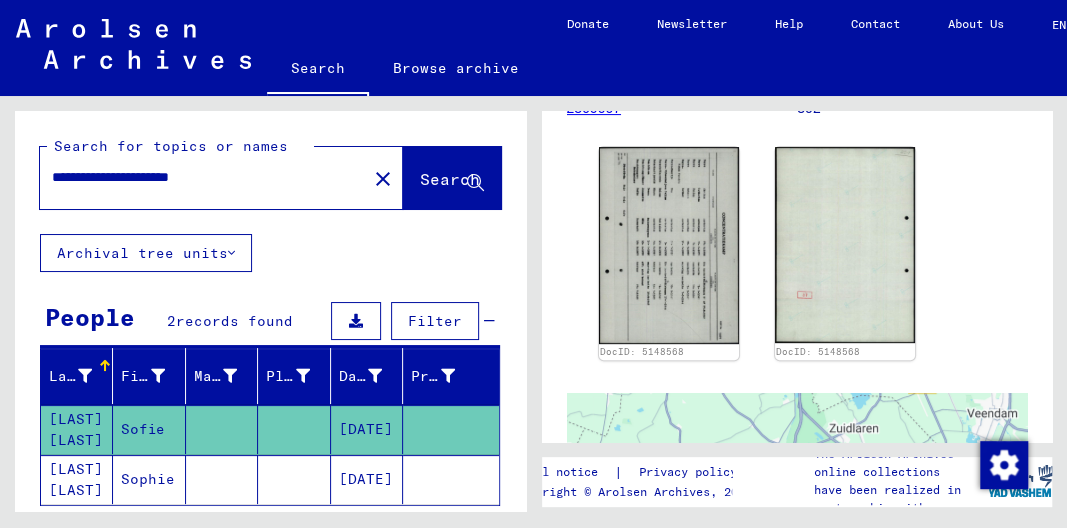 click on "**********" at bounding box center (203, 177) 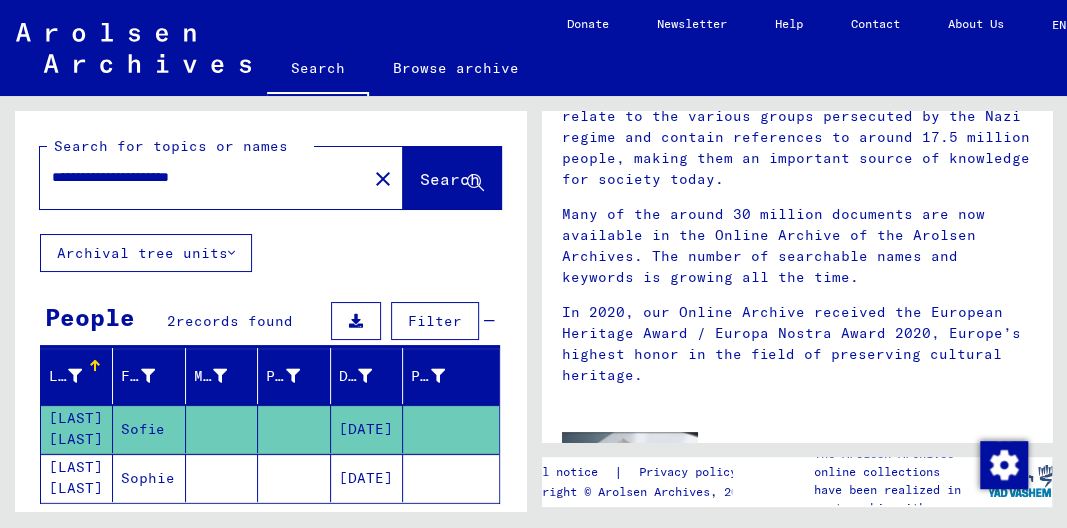 scroll, scrollTop: 0, scrollLeft: 0, axis: both 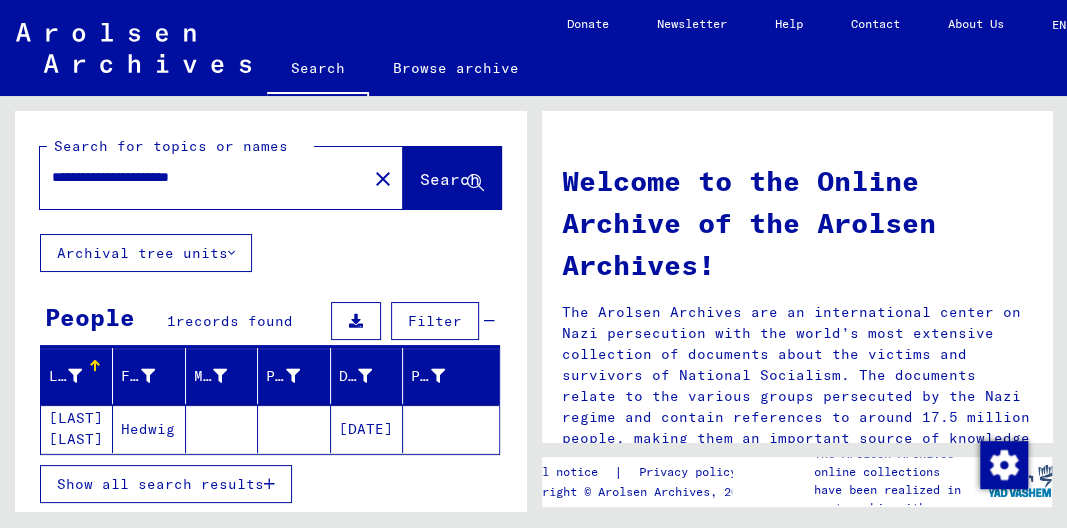 click on "[LAST] [LAST]" 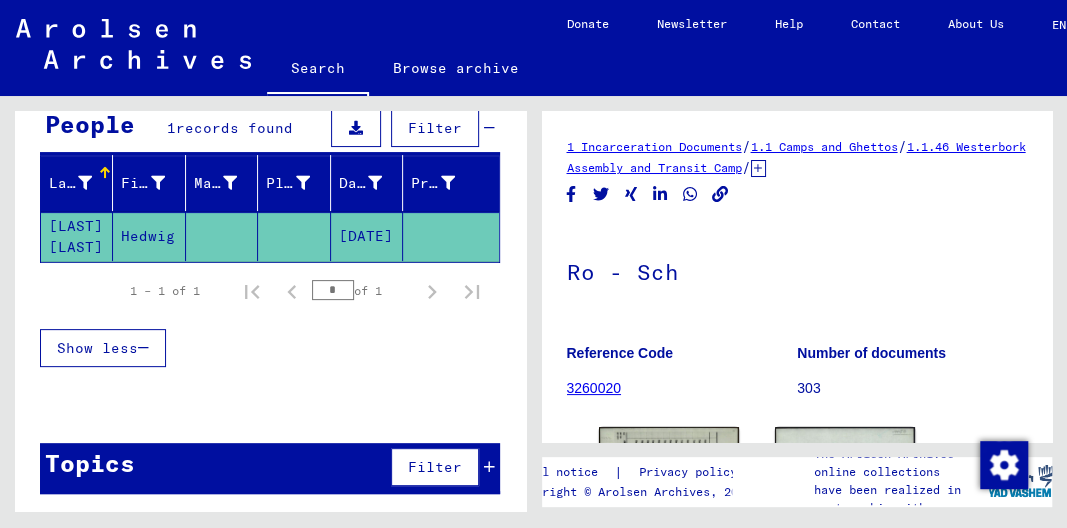 scroll, scrollTop: 0, scrollLeft: 0, axis: both 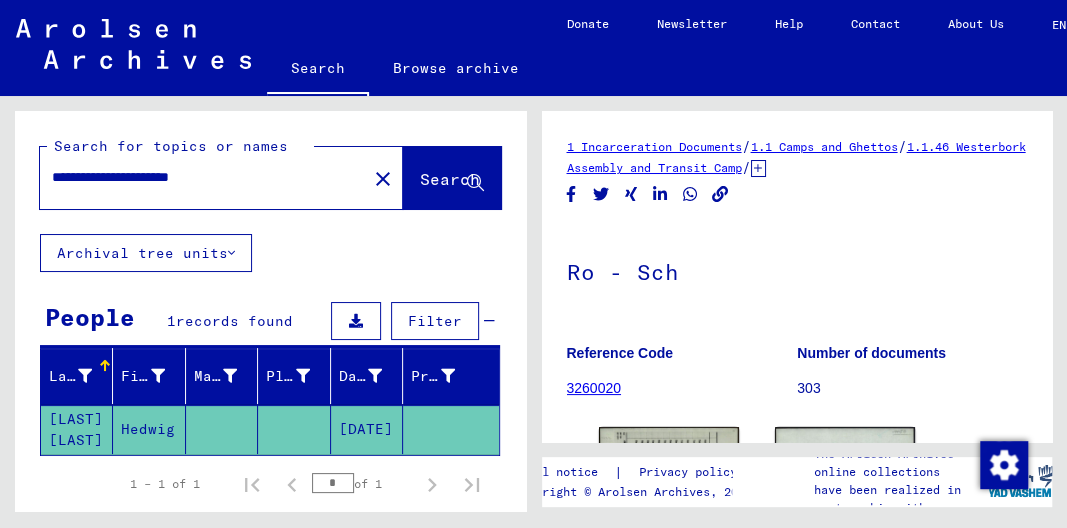 click on "**********" at bounding box center [203, 177] 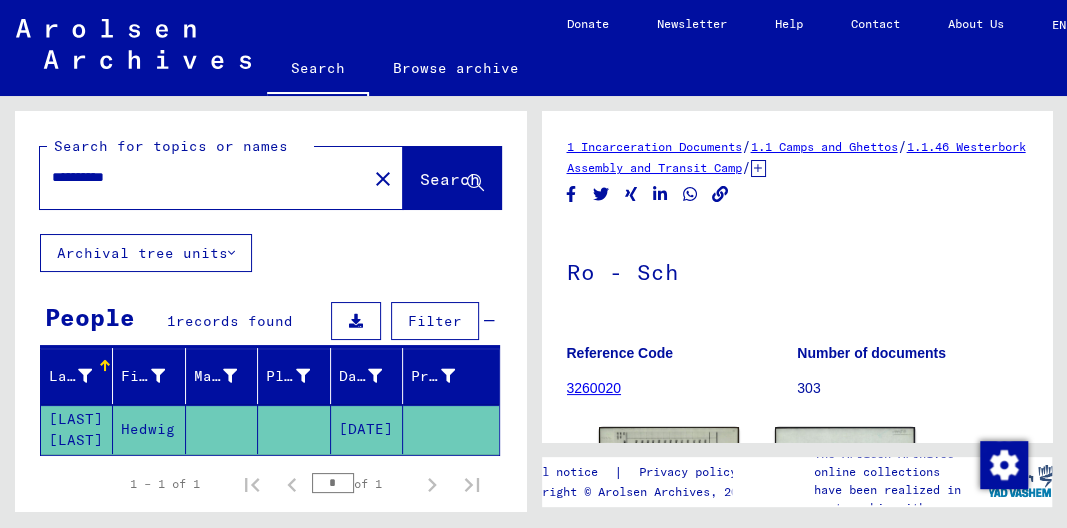 type on "**********" 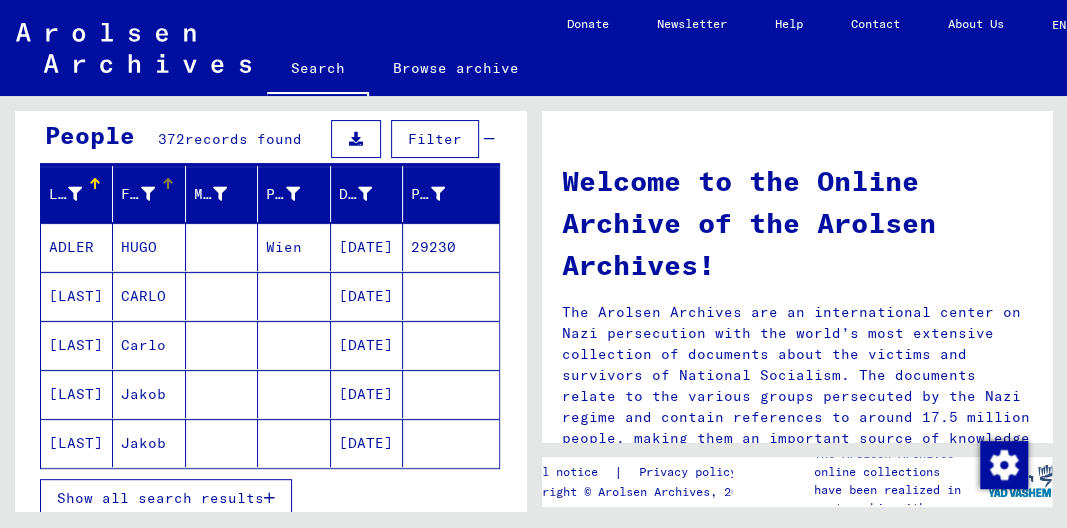 scroll, scrollTop: 280, scrollLeft: 0, axis: vertical 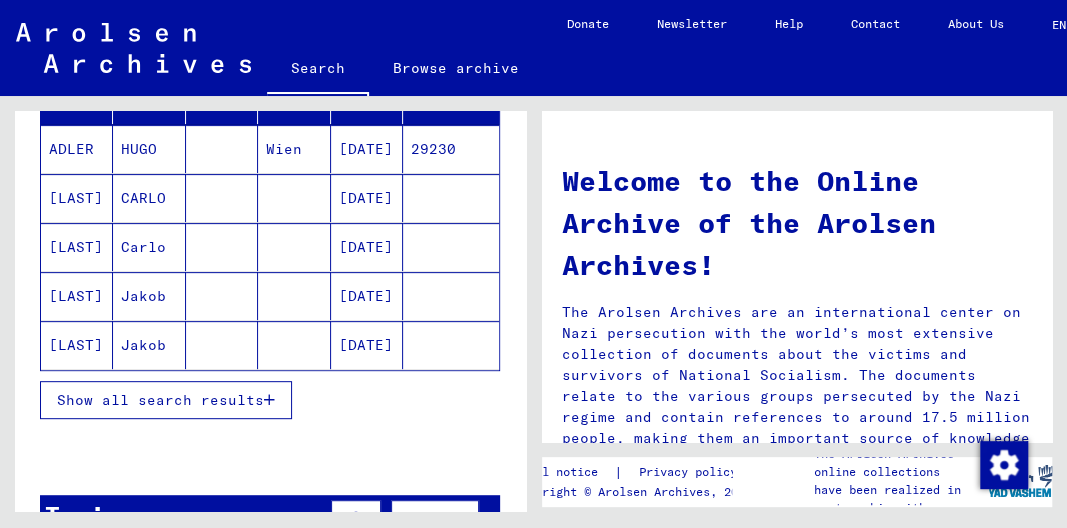 click on "Show all search results" at bounding box center (160, 400) 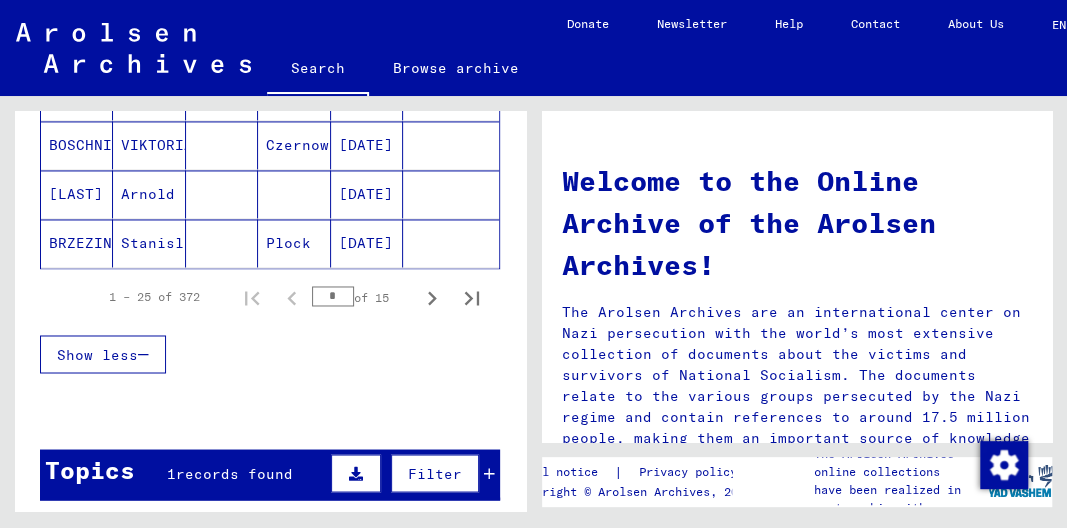 scroll, scrollTop: 1234, scrollLeft: 0, axis: vertical 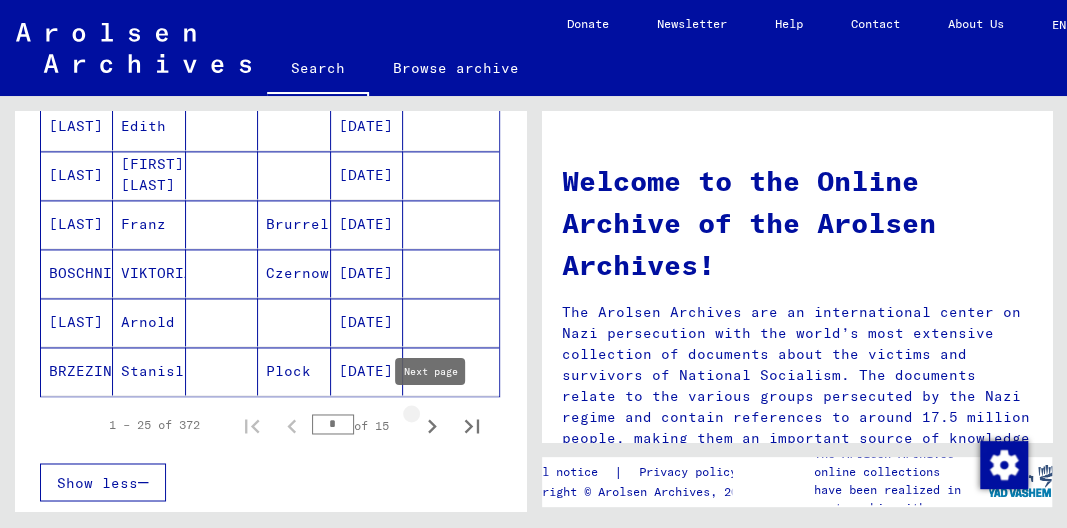 click 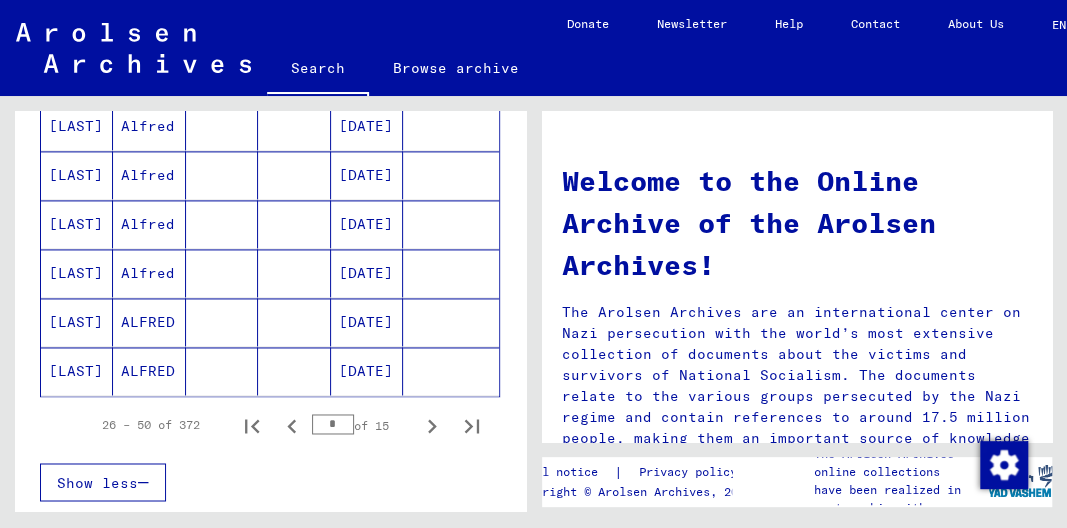 click 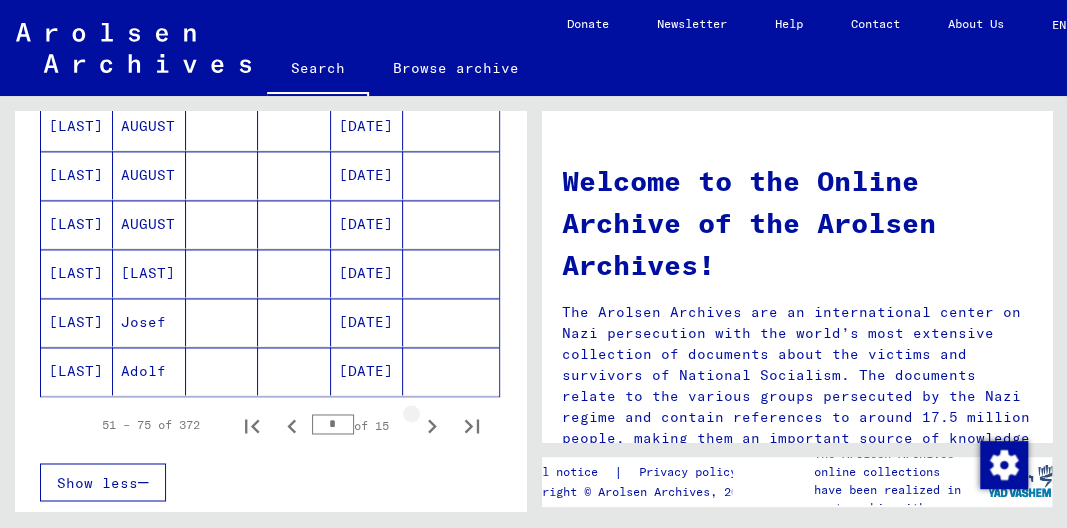 click 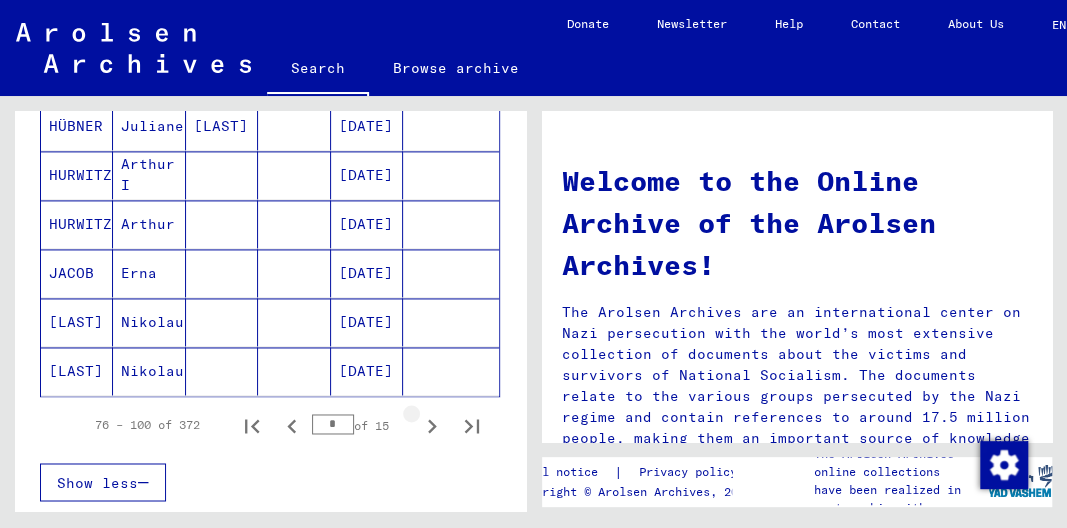 click 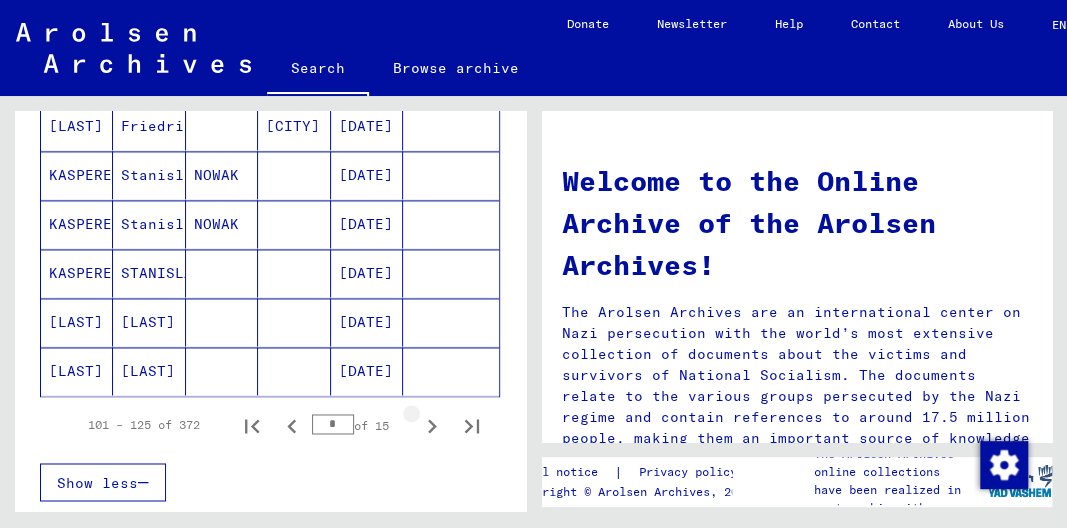 click 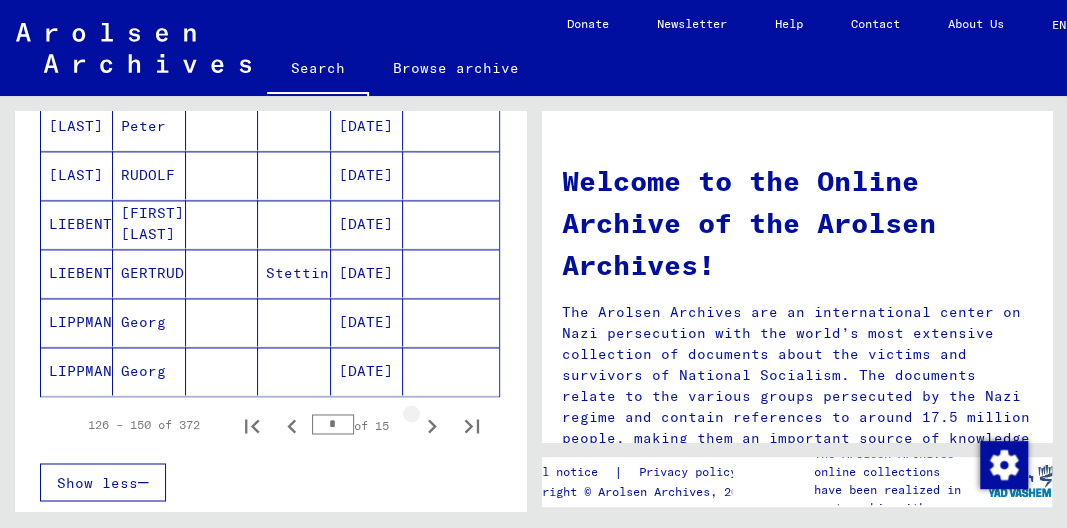 click 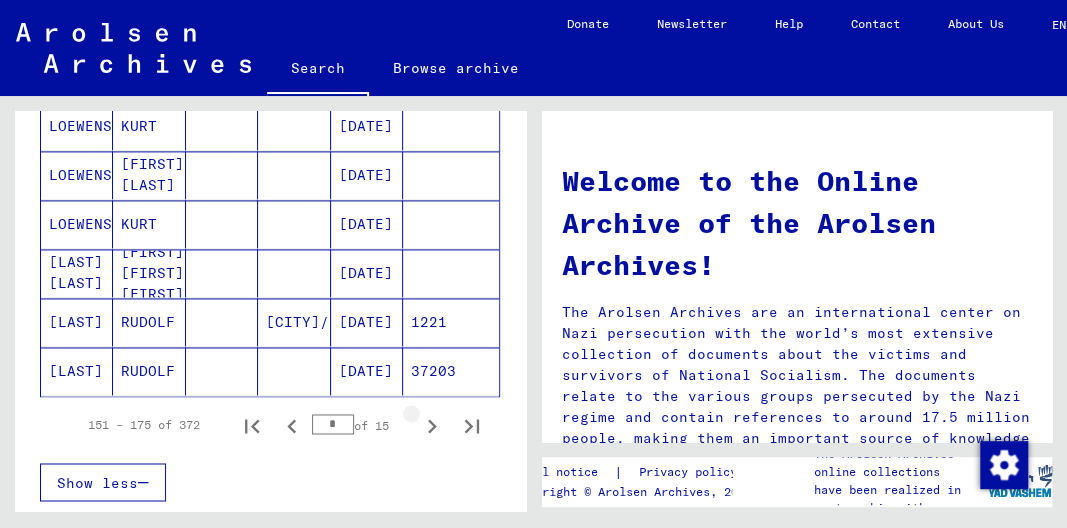 click 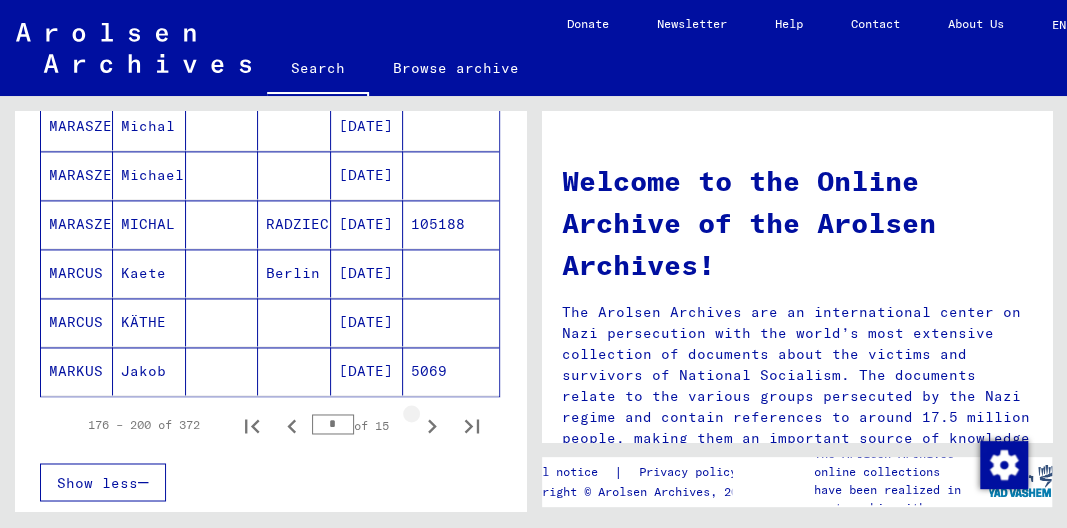 click 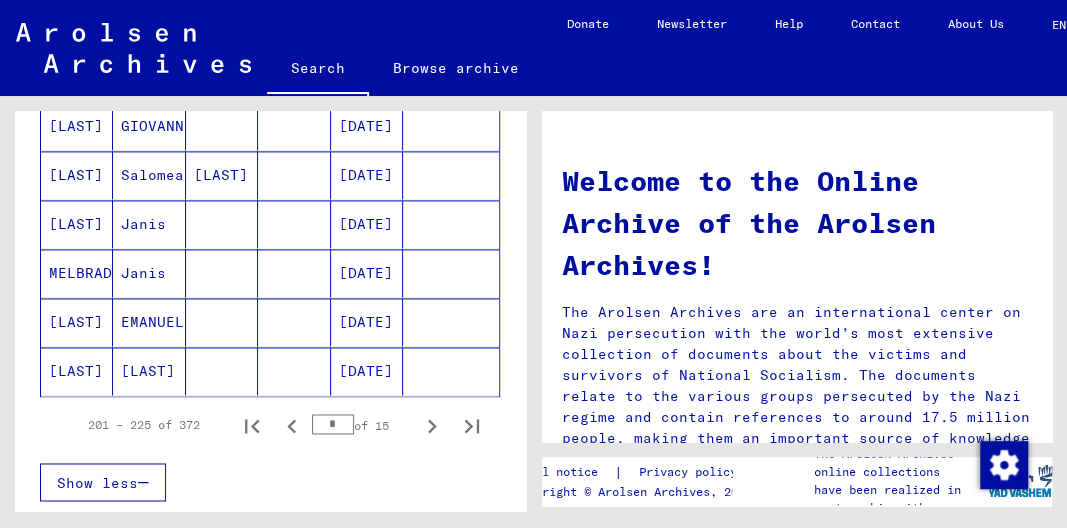 click 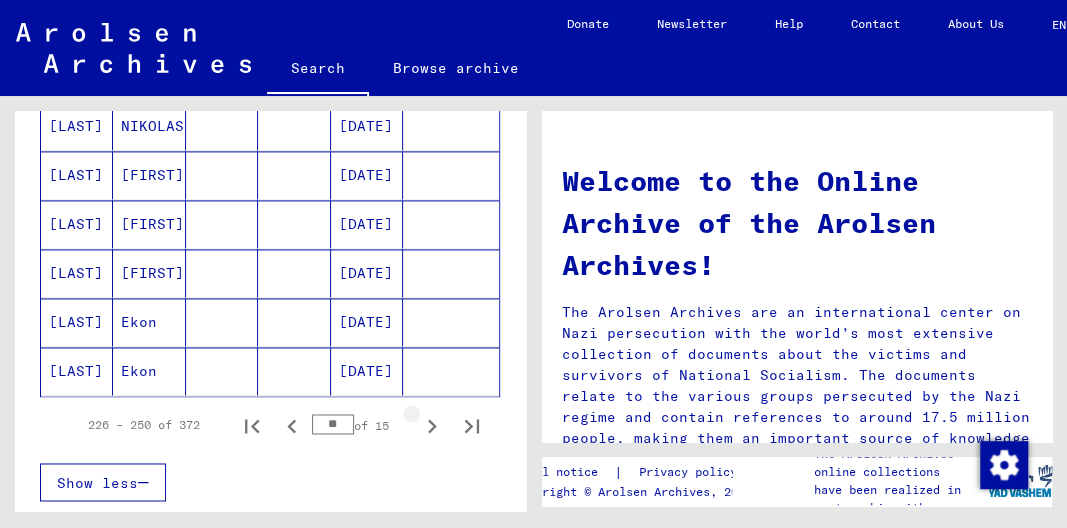 click 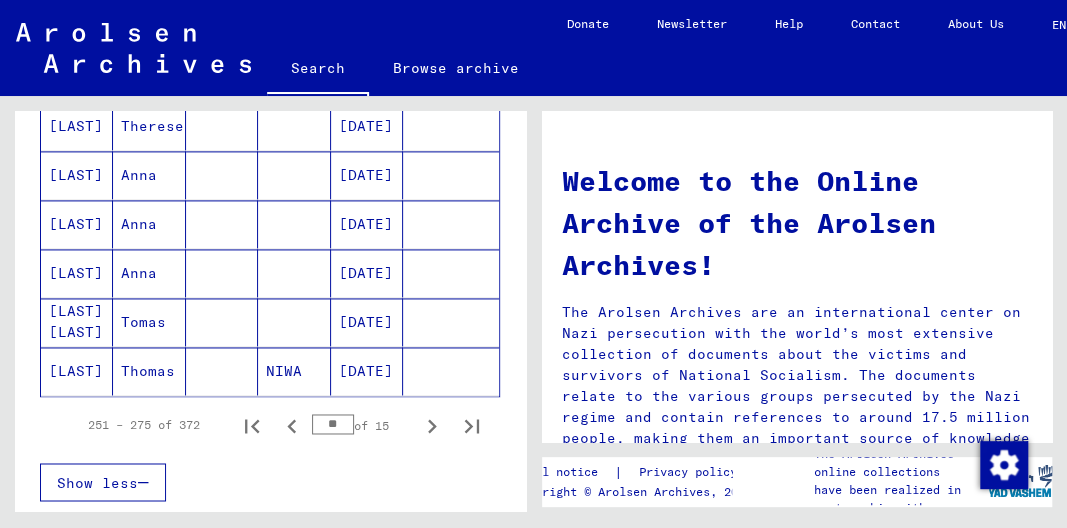 click 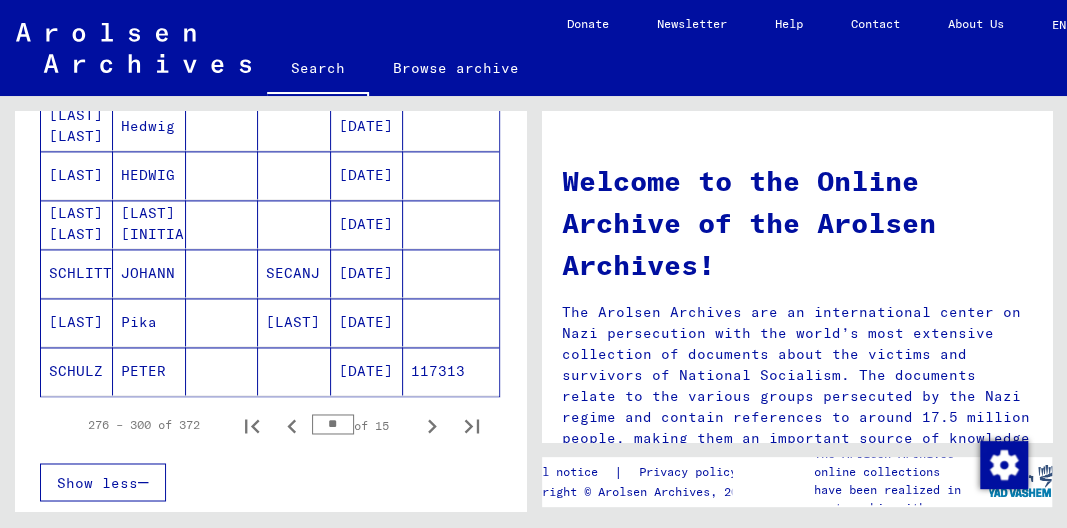 click on "[LAST]" at bounding box center (77, 224) 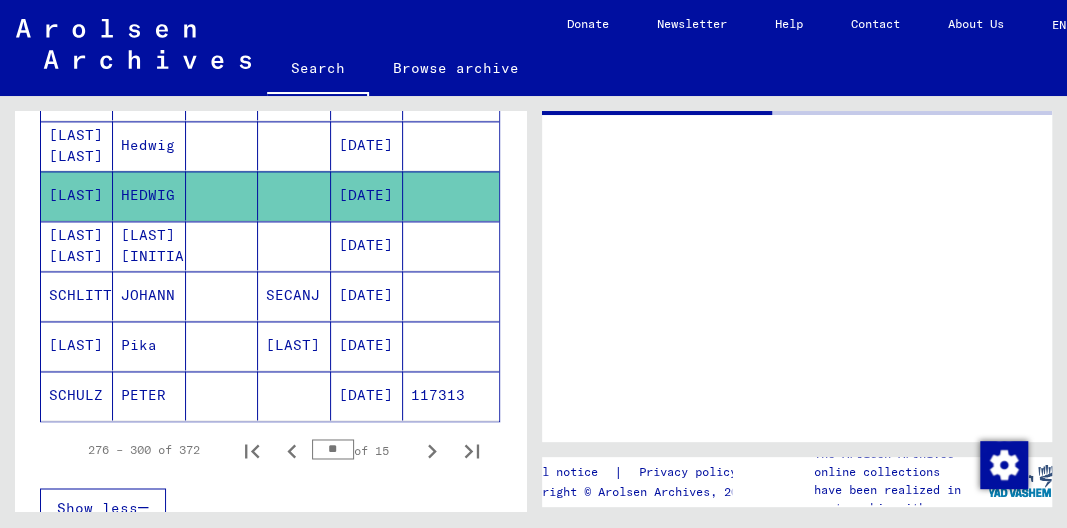 scroll, scrollTop: 1250, scrollLeft: 0, axis: vertical 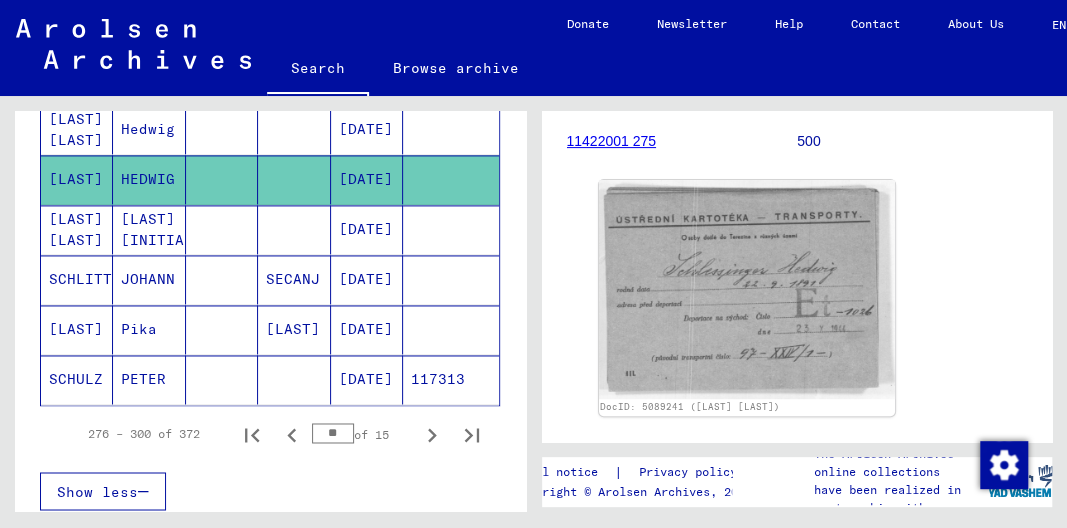 click on "[LAST] [LAST]" at bounding box center [77, 279] 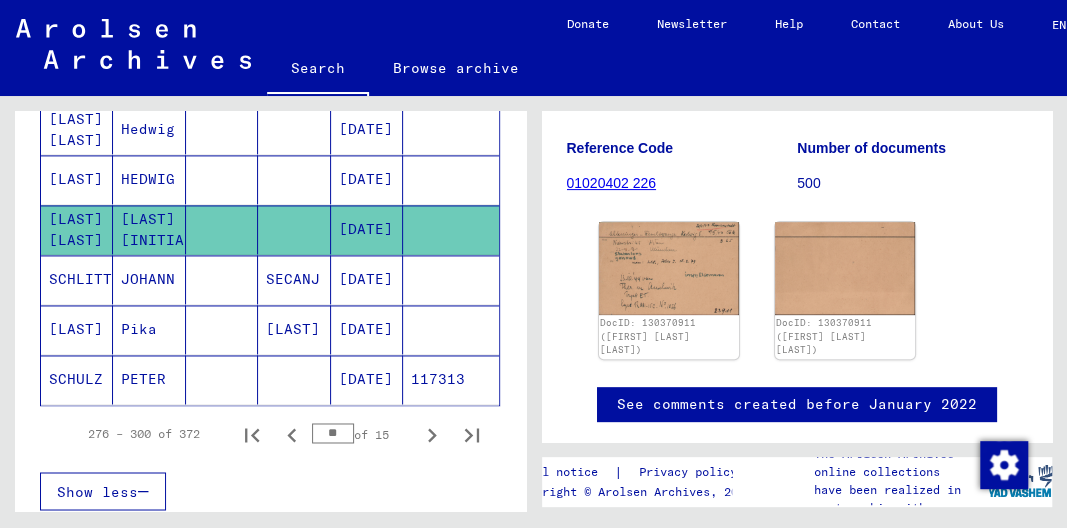 scroll, scrollTop: 280, scrollLeft: 0, axis: vertical 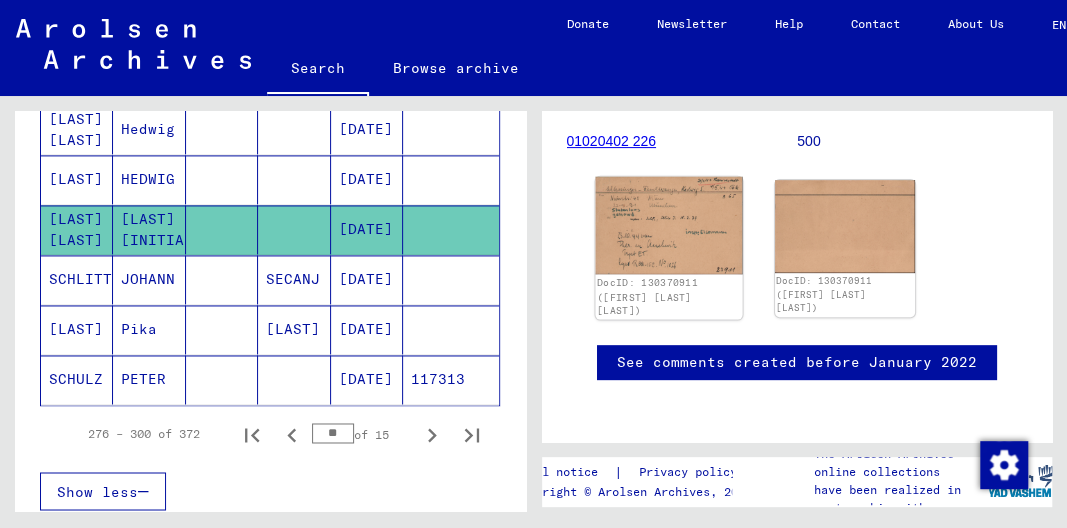 click 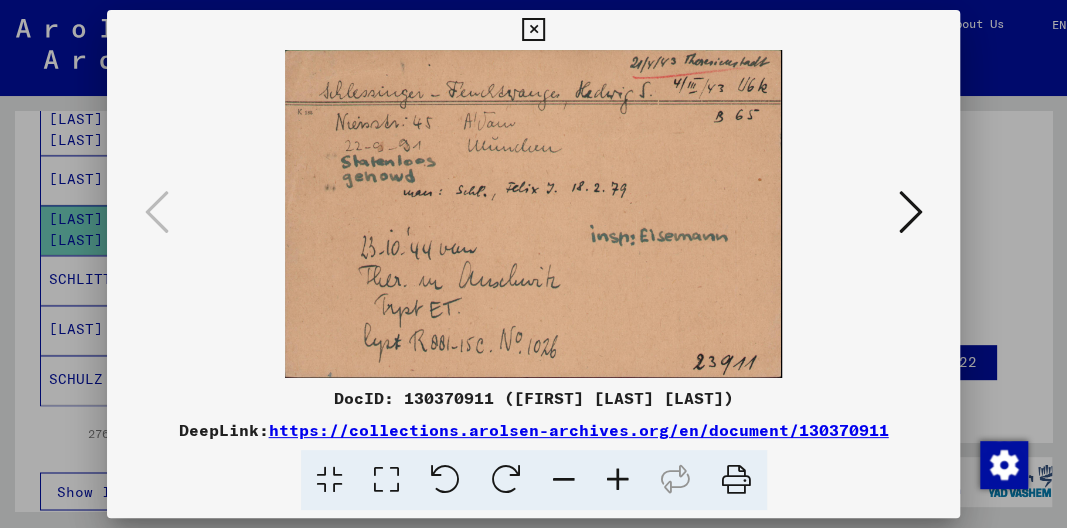 click at bounding box center [910, 212] 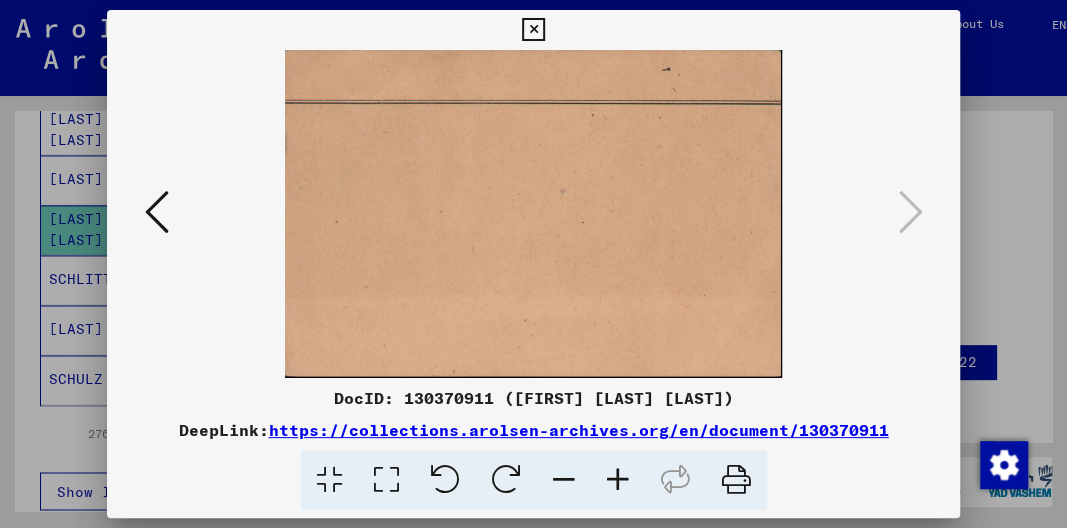 click at bounding box center (533, 30) 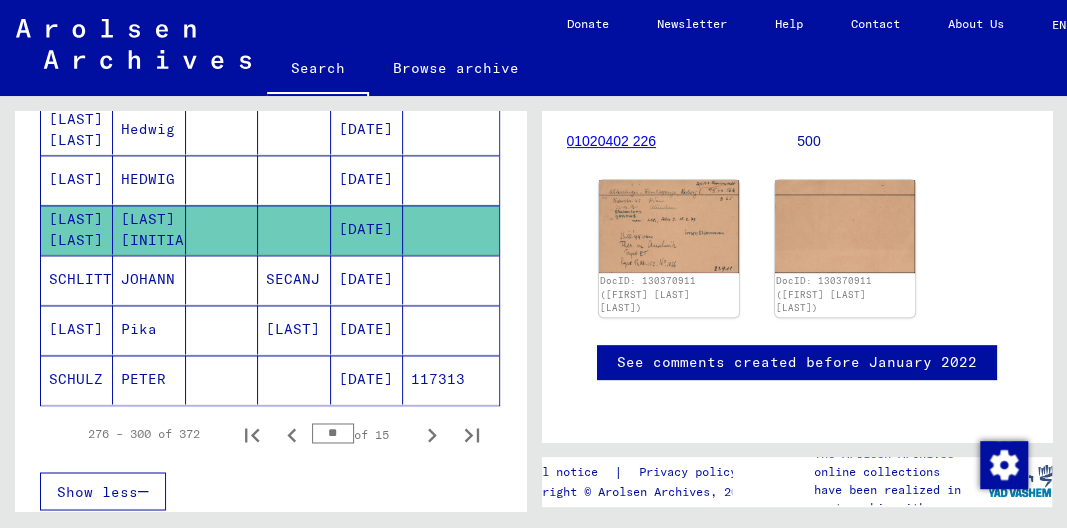click on "[LAST]" at bounding box center (77, 229) 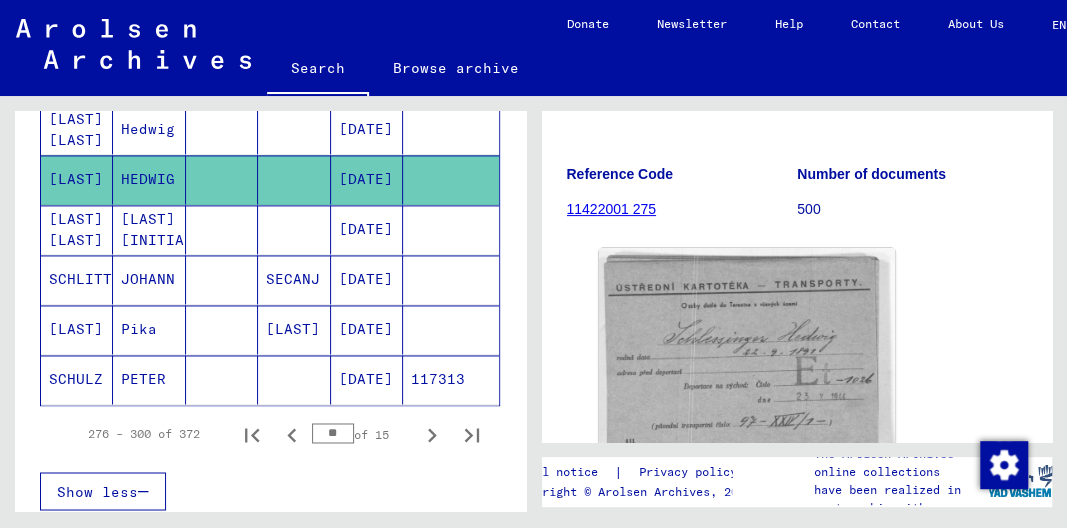 scroll, scrollTop: 280, scrollLeft: 0, axis: vertical 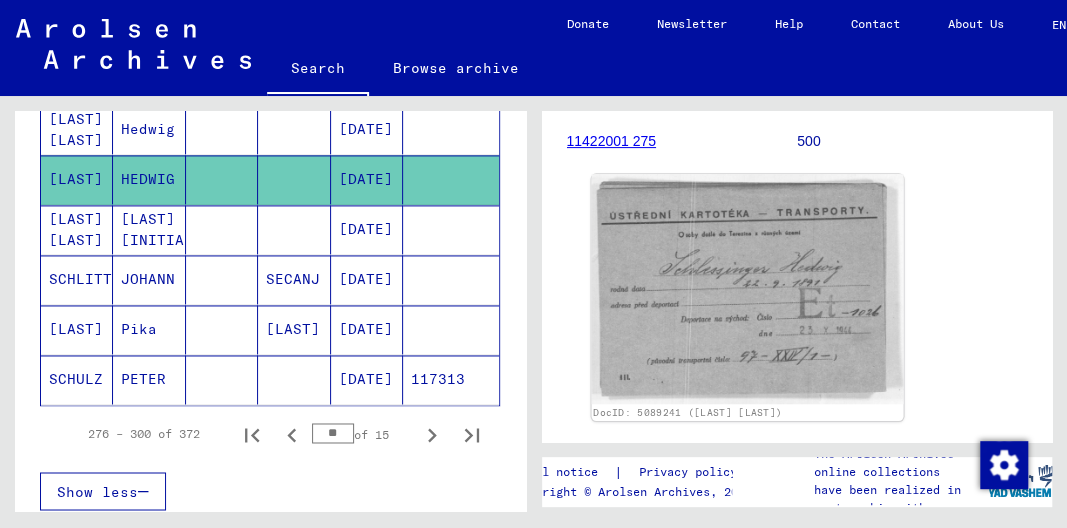 click 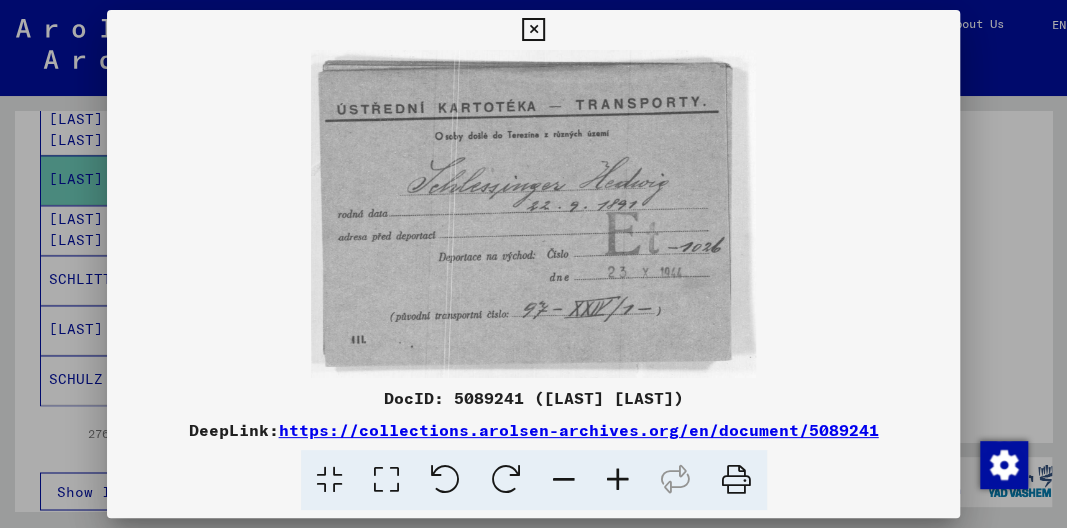 click at bounding box center [533, 30] 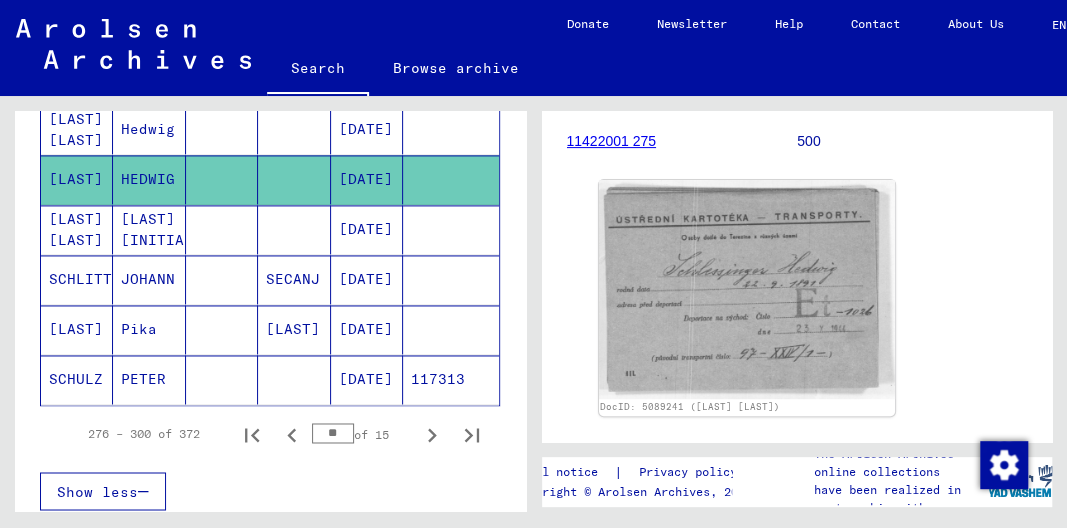 click on "[LAST] [LAST]" at bounding box center (77, 179) 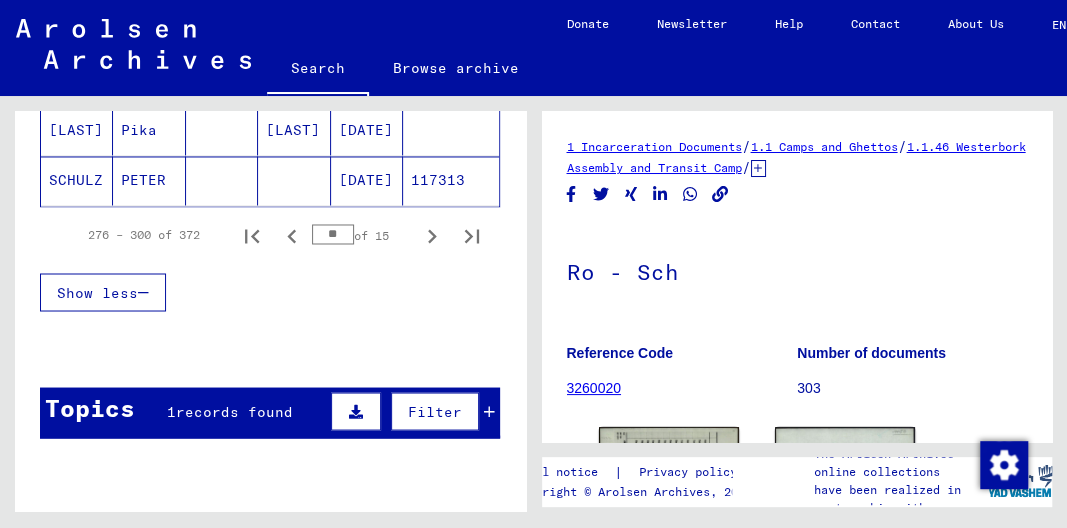 scroll, scrollTop: 1530, scrollLeft: 0, axis: vertical 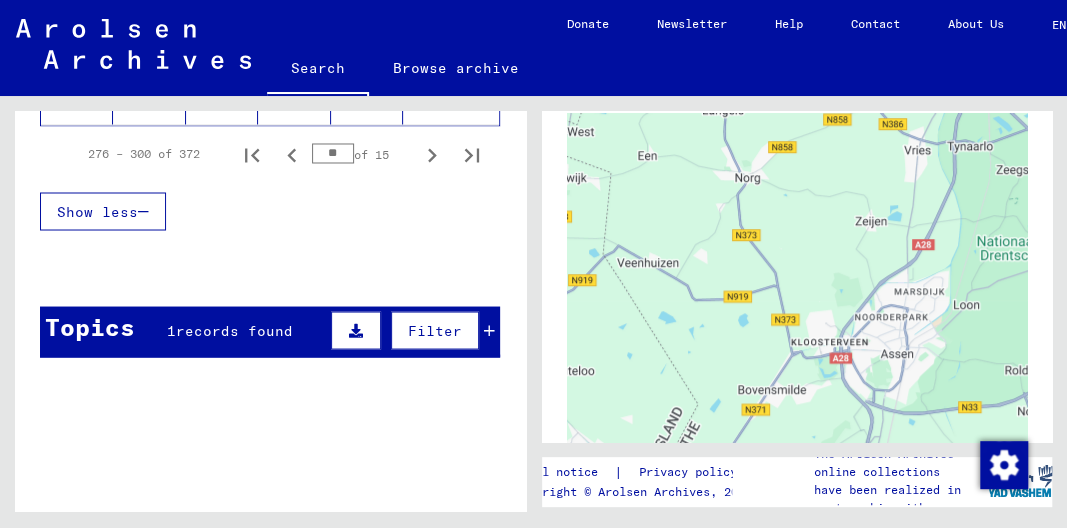 drag, startPoint x: 644, startPoint y: 373, endPoint x: 643, endPoint y: 498, distance: 125.004 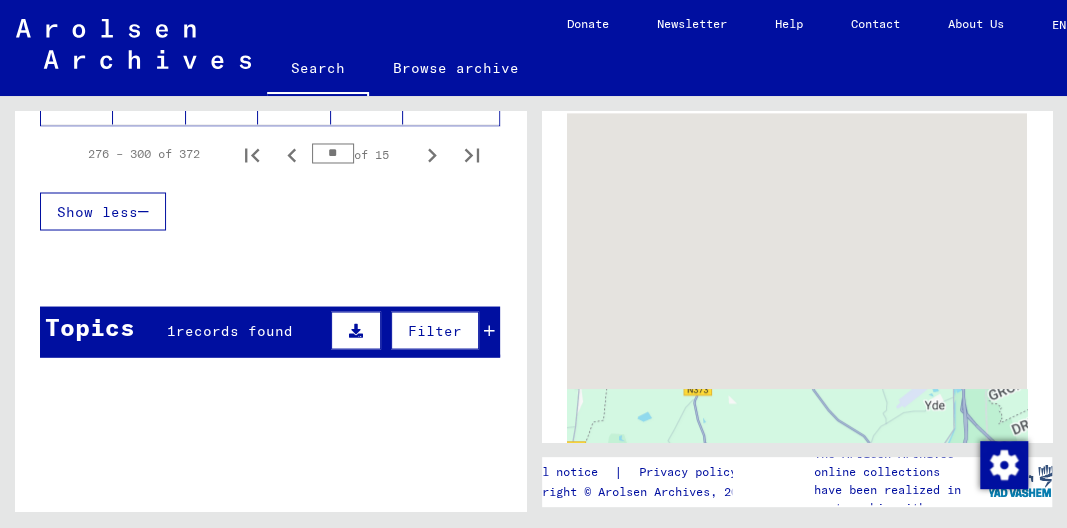 scroll, scrollTop: 756, scrollLeft: 0, axis: vertical 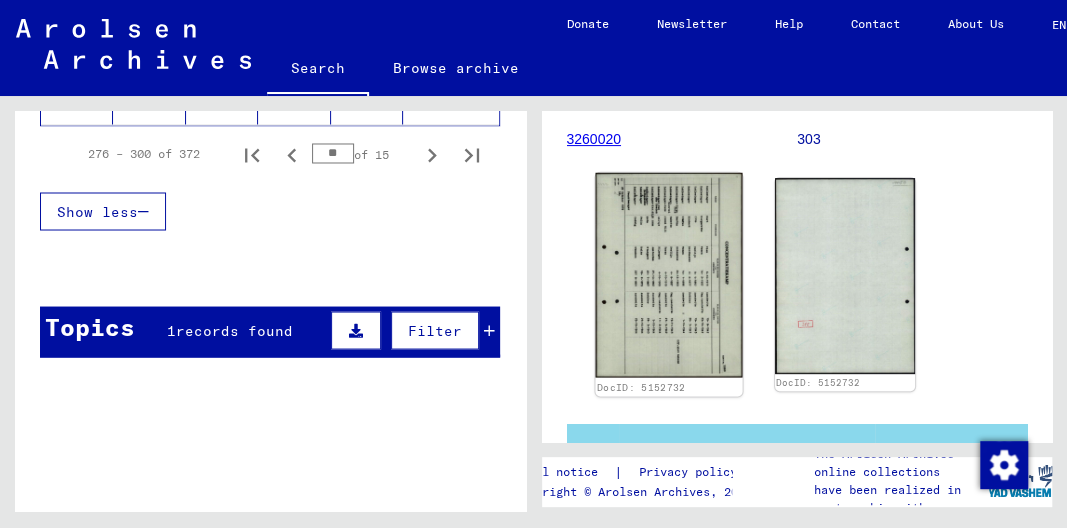 click 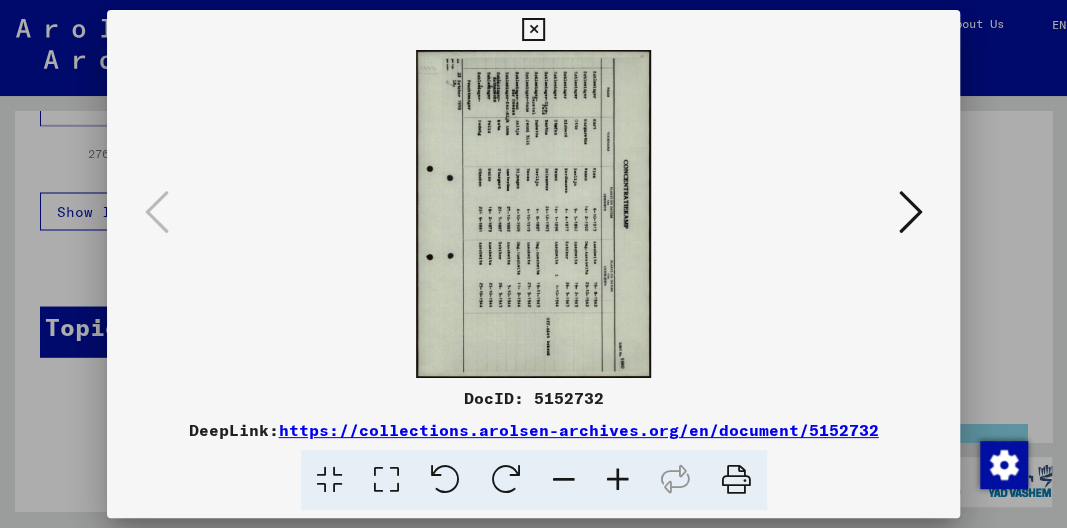 click at bounding box center (533, 30) 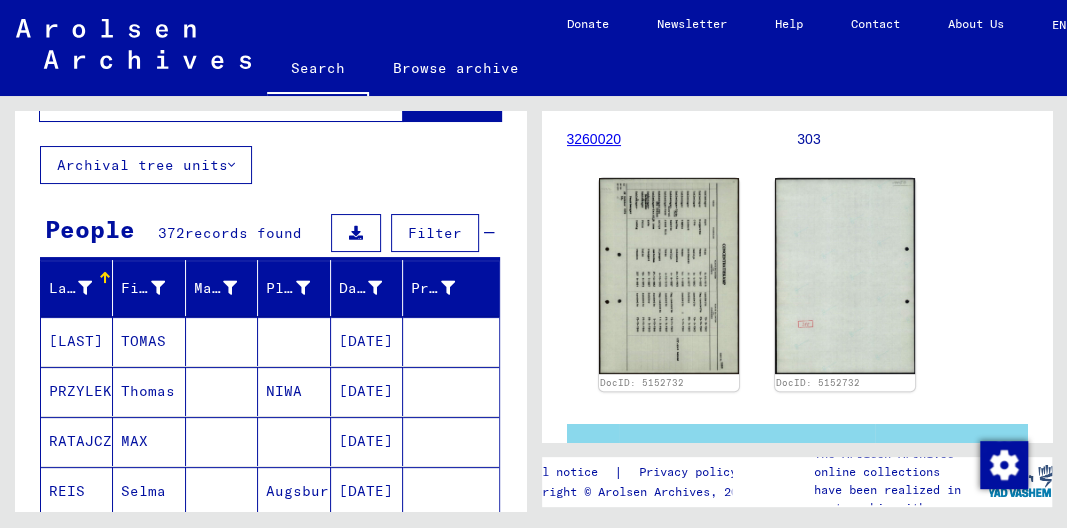 scroll, scrollTop: 0, scrollLeft: 0, axis: both 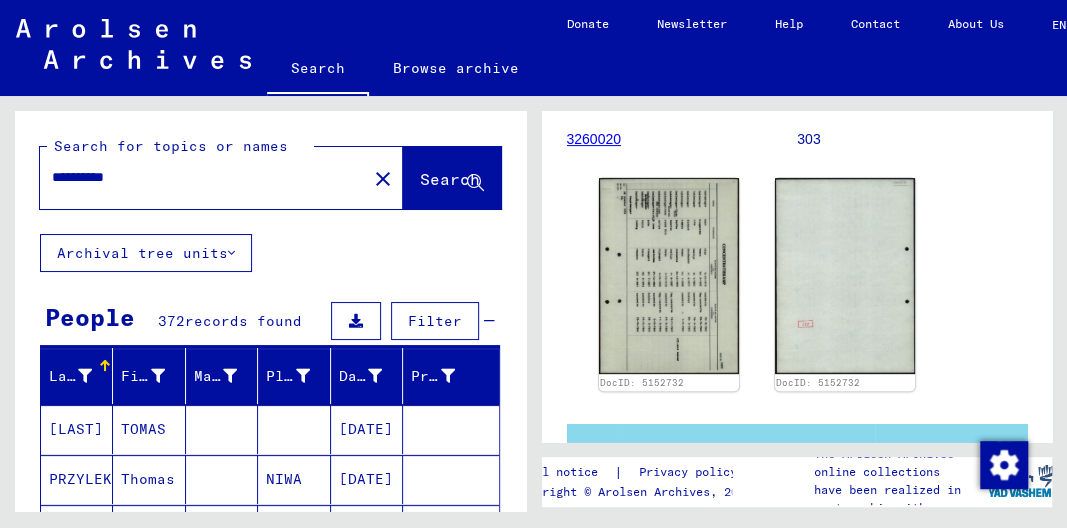 click on "**********" at bounding box center [203, 177] 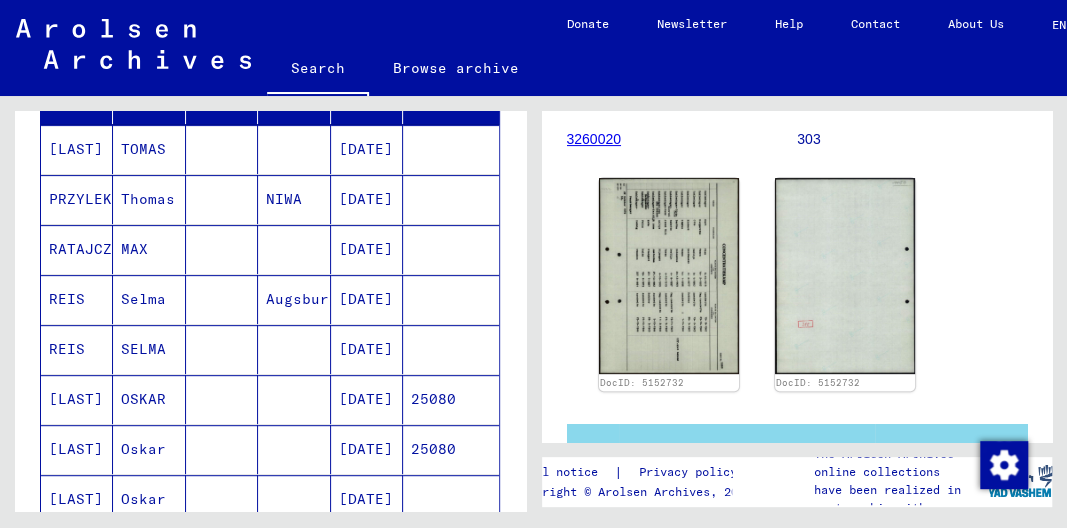 scroll, scrollTop: 0, scrollLeft: 0, axis: both 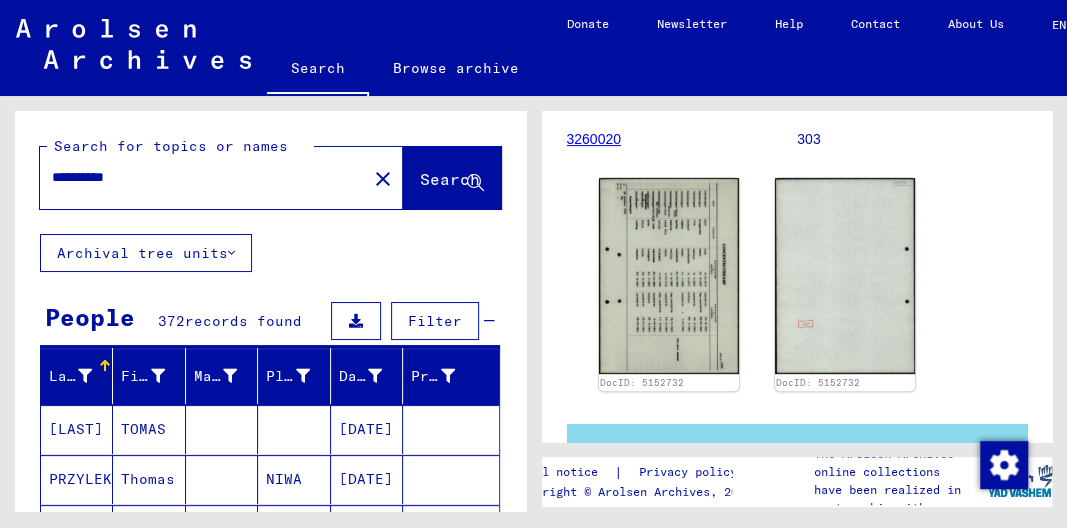click on "**********" at bounding box center (203, 177) 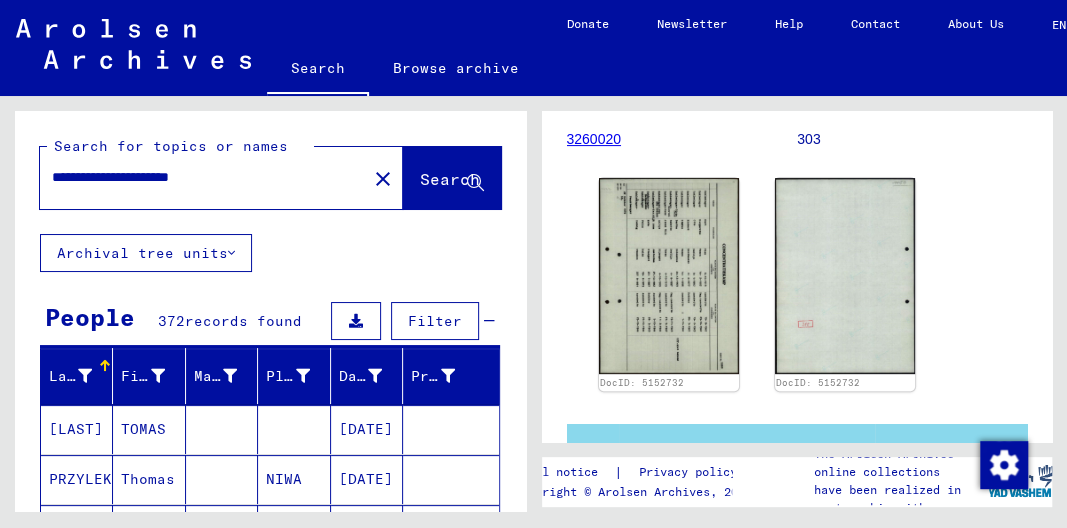 type on "**********" 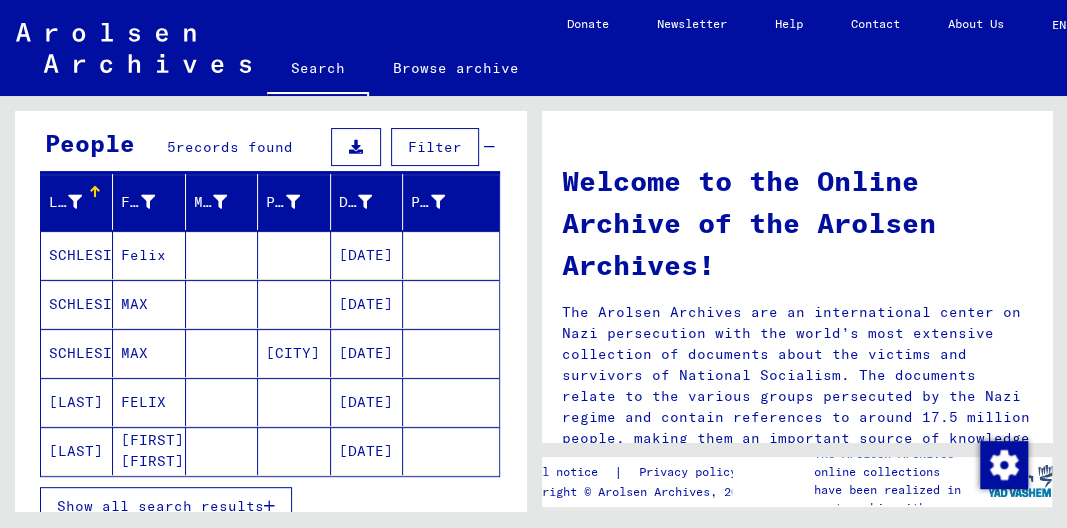 scroll, scrollTop: 280, scrollLeft: 0, axis: vertical 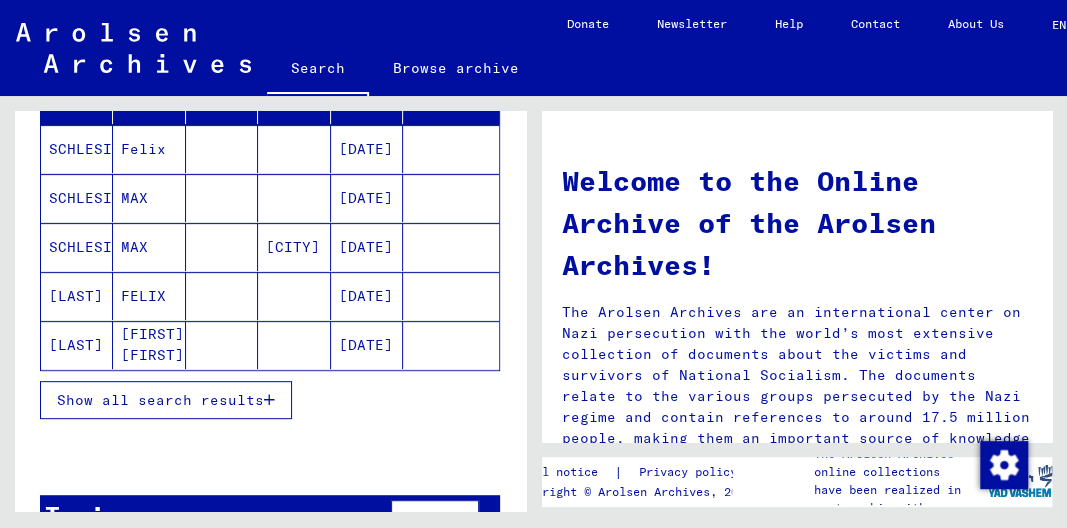 click on "[LAST]" 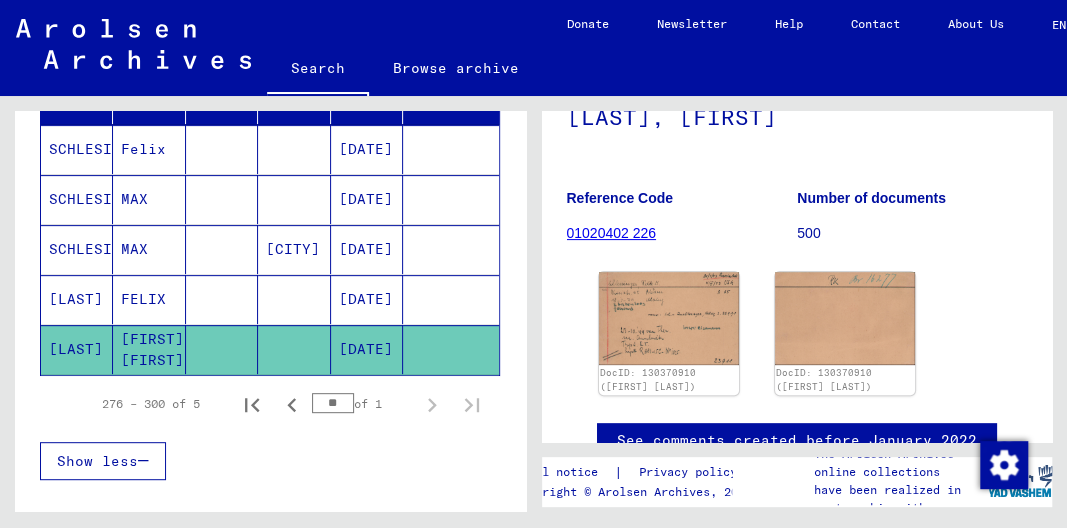 scroll, scrollTop: 280, scrollLeft: 0, axis: vertical 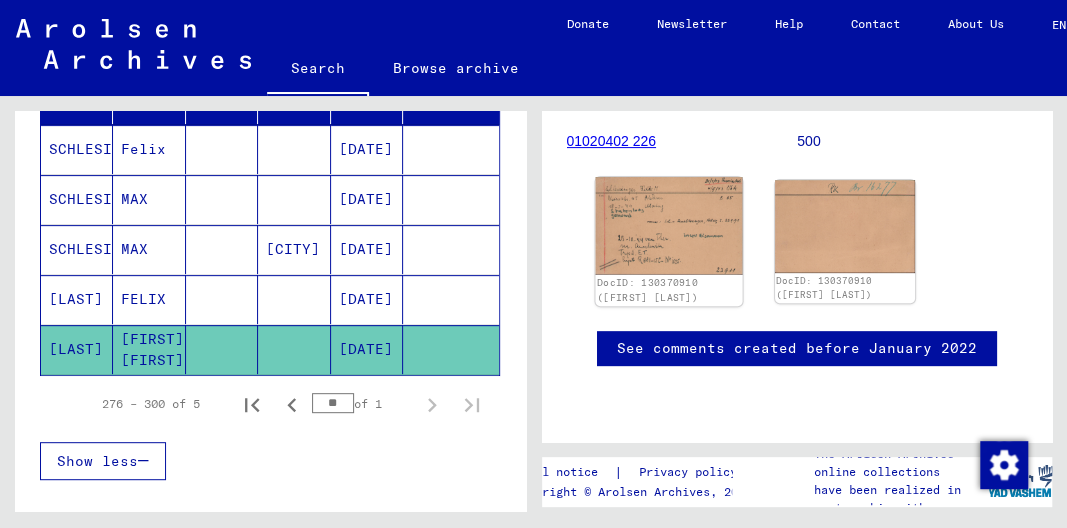 click 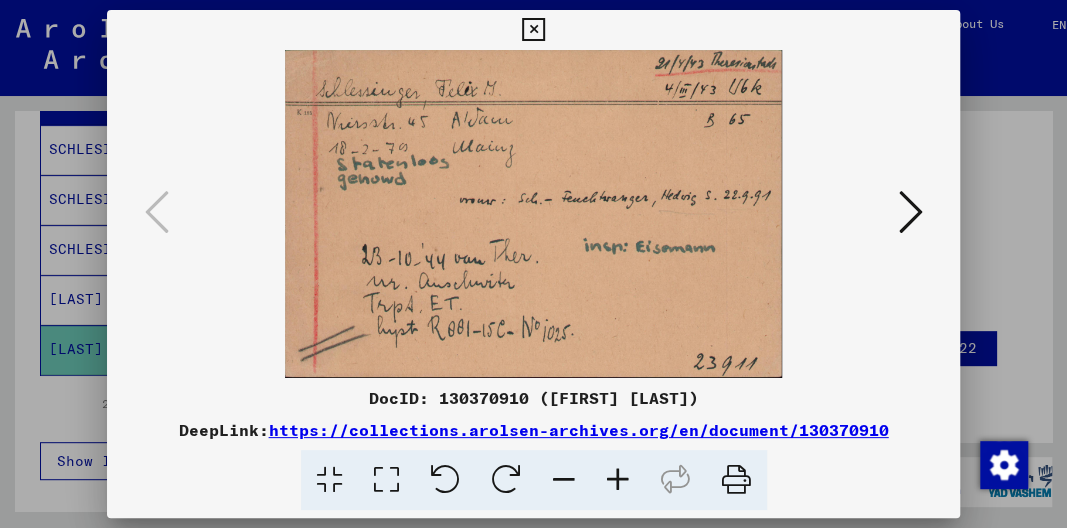 click at bounding box center [533, 30] 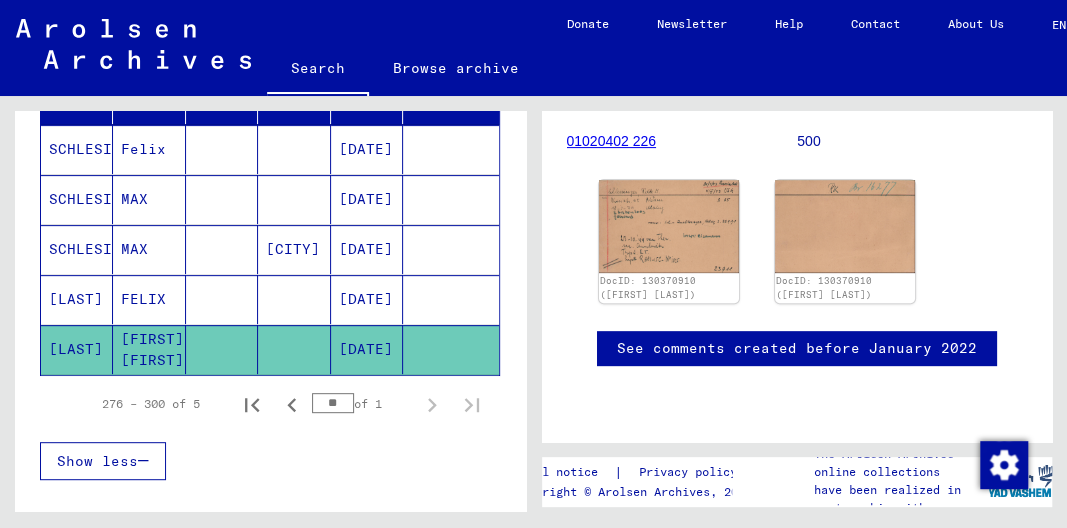 click on "[LAST]" at bounding box center [77, 349] 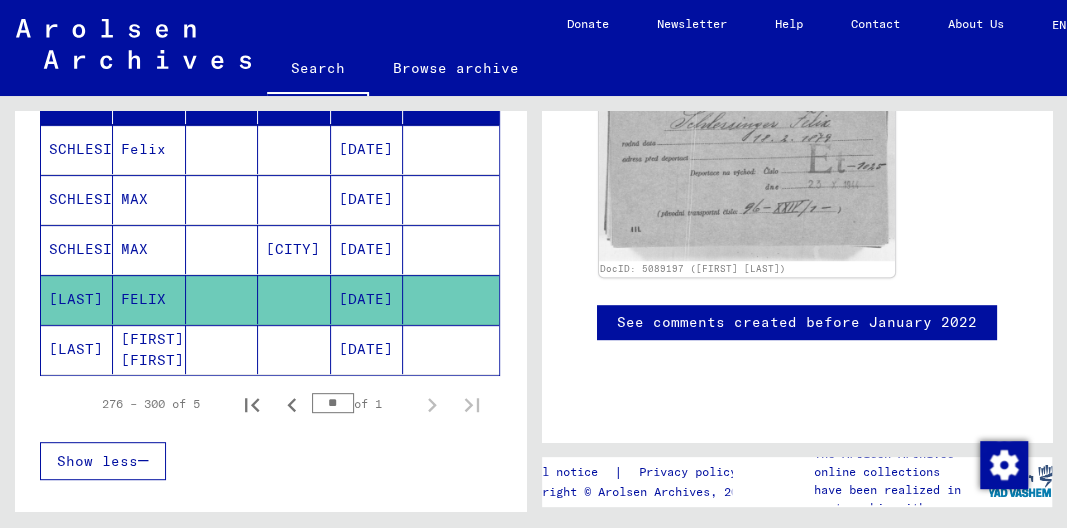 scroll, scrollTop: 280, scrollLeft: 0, axis: vertical 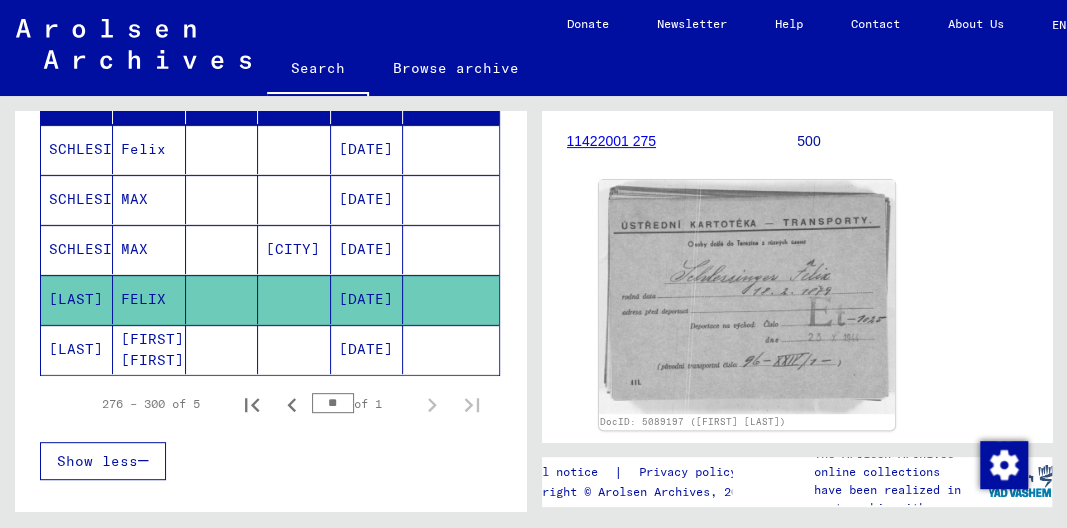 click on "SCHLESINGER" at bounding box center [77, 199] 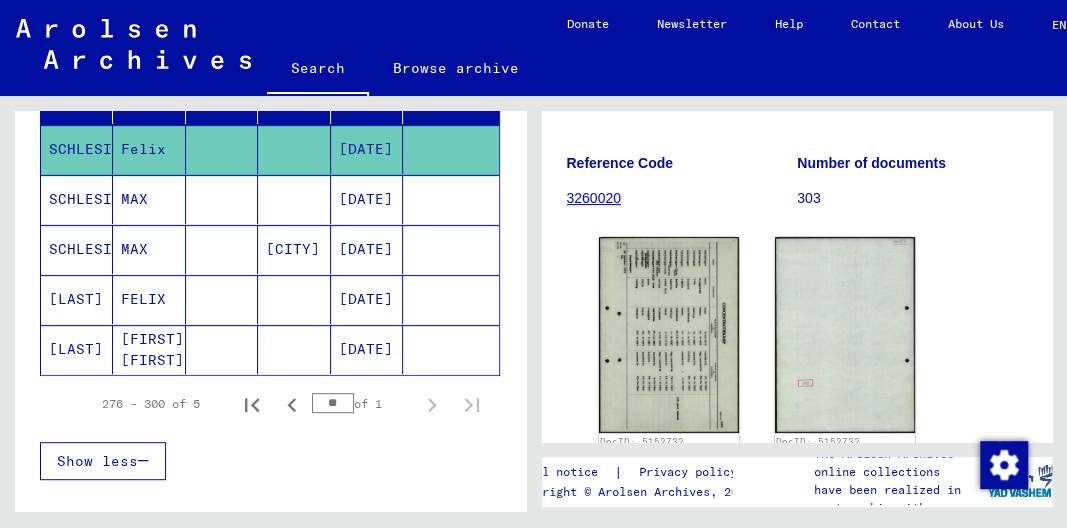 scroll, scrollTop: 280, scrollLeft: 0, axis: vertical 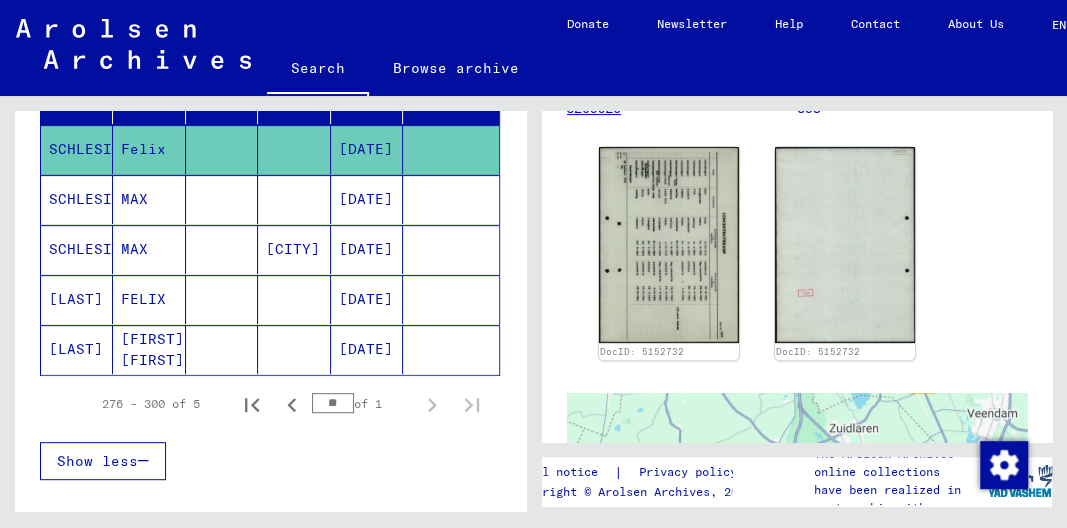 click on "SCHLESINGER" at bounding box center [77, 299] 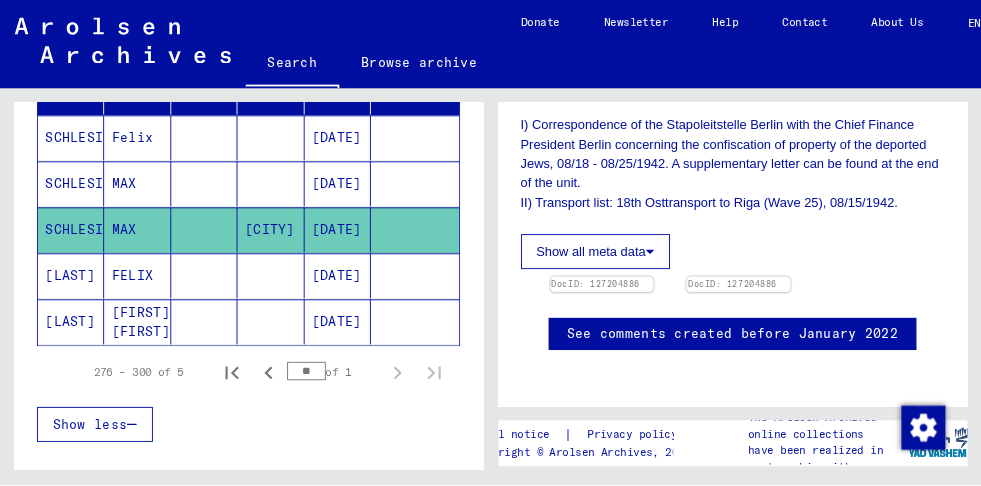 scroll, scrollTop: 560, scrollLeft: 0, axis: vertical 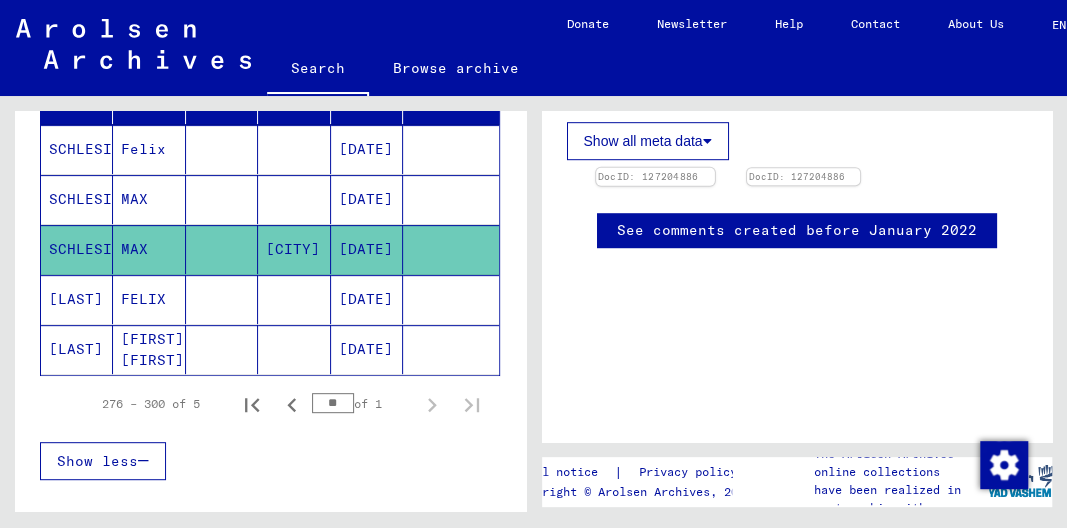 click 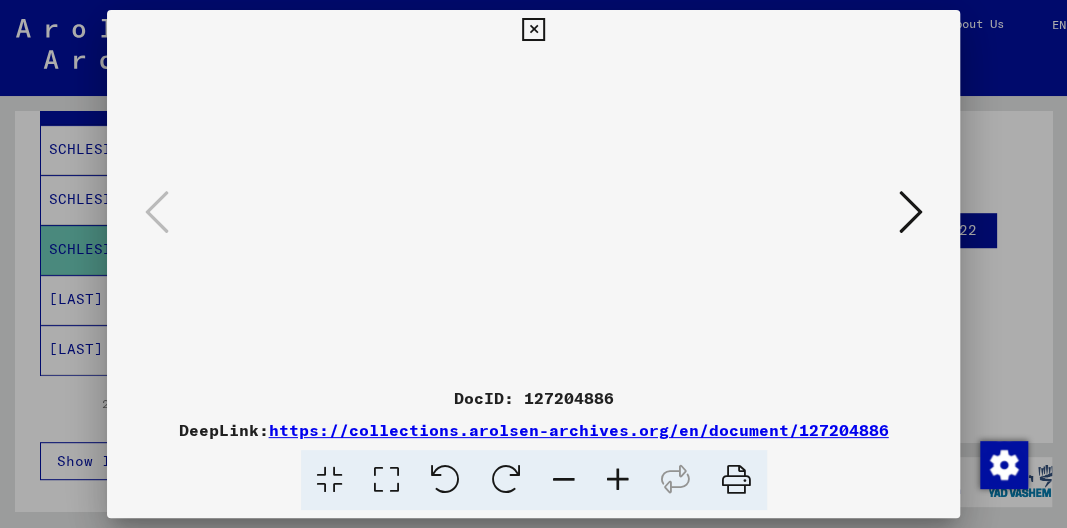 type 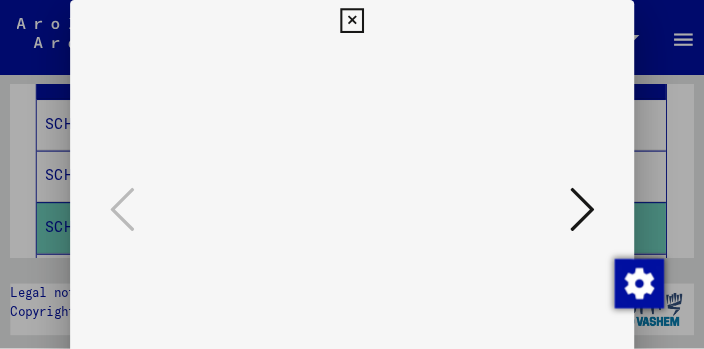 scroll, scrollTop: 305, scrollLeft: 0, axis: vertical 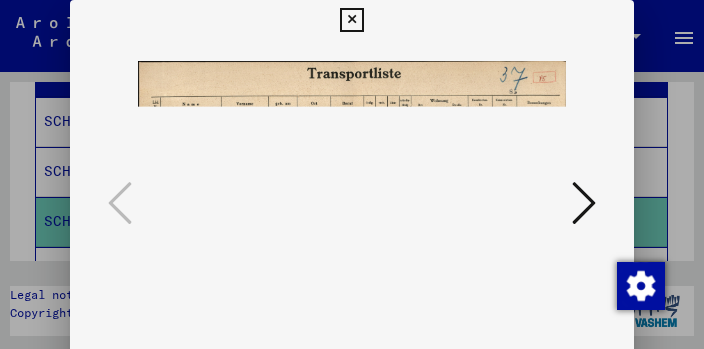 click at bounding box center [351, 20] 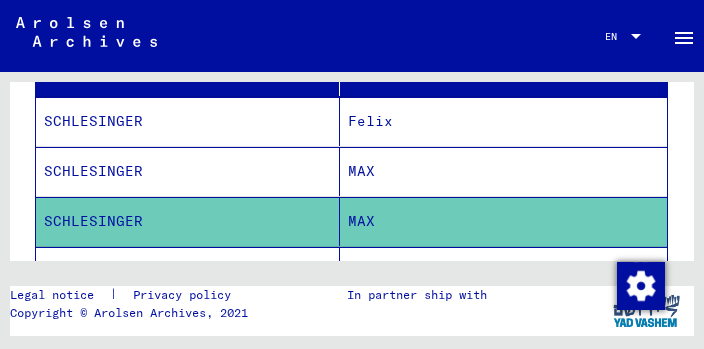 click on "SCHLESINGER" at bounding box center (188, 221) 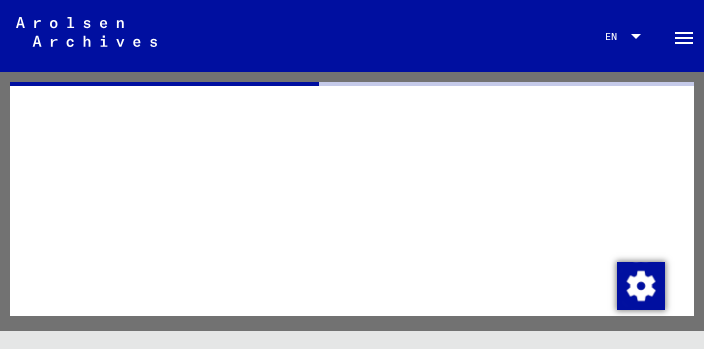 click 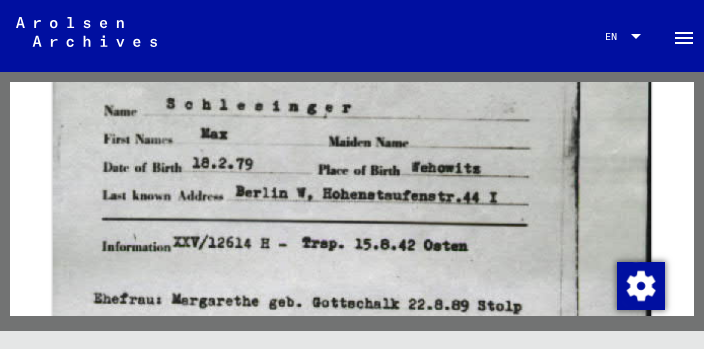 scroll, scrollTop: 420, scrollLeft: 0, axis: vertical 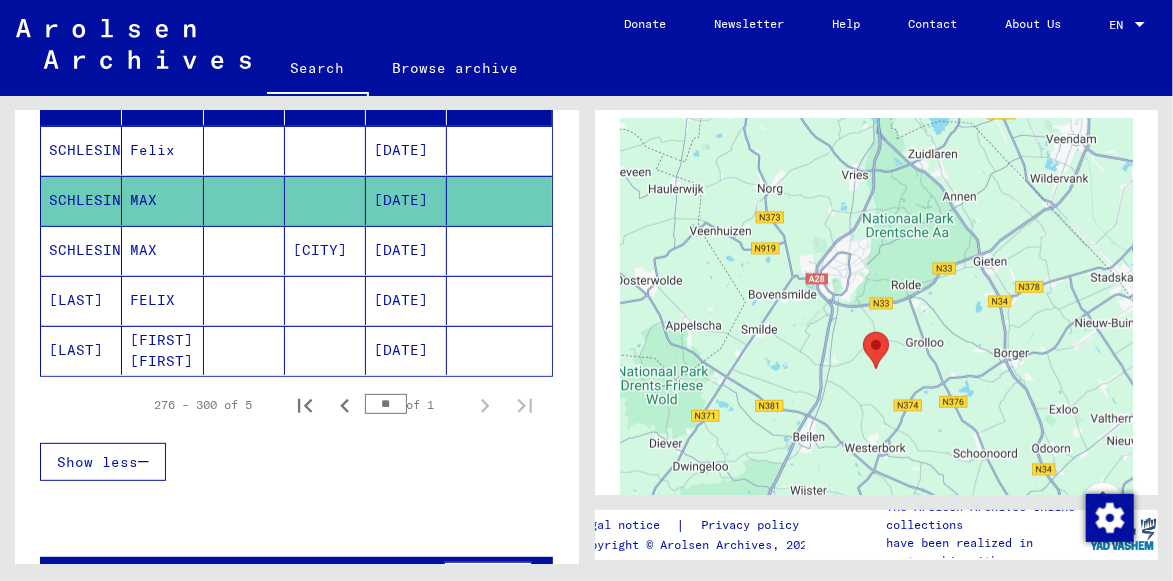 click on "SCHLESINGER" at bounding box center [81, 300] 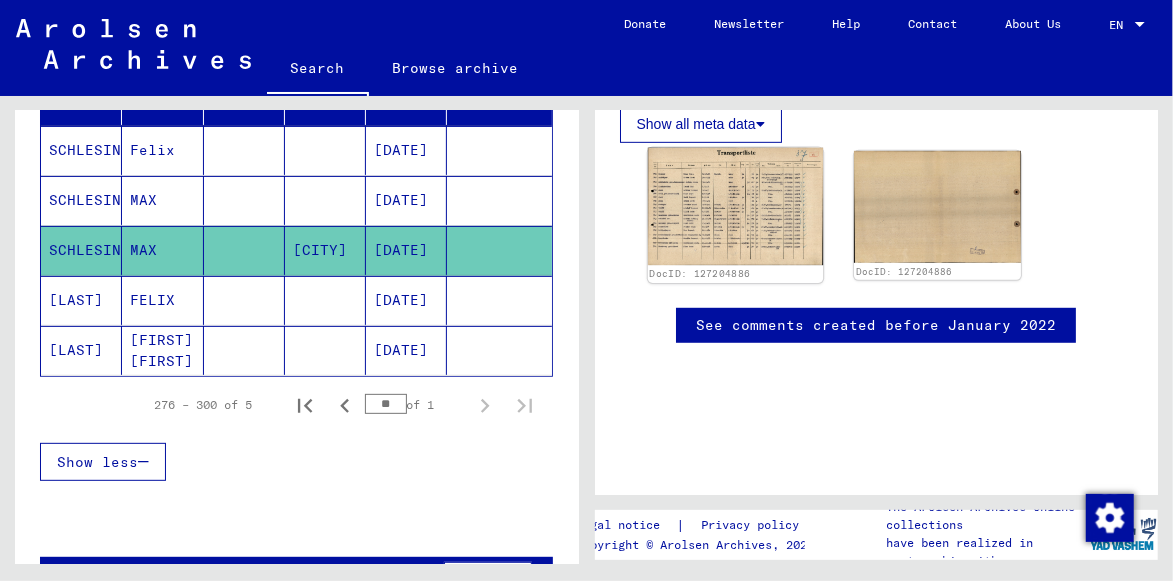 scroll, scrollTop: 557, scrollLeft: 0, axis: vertical 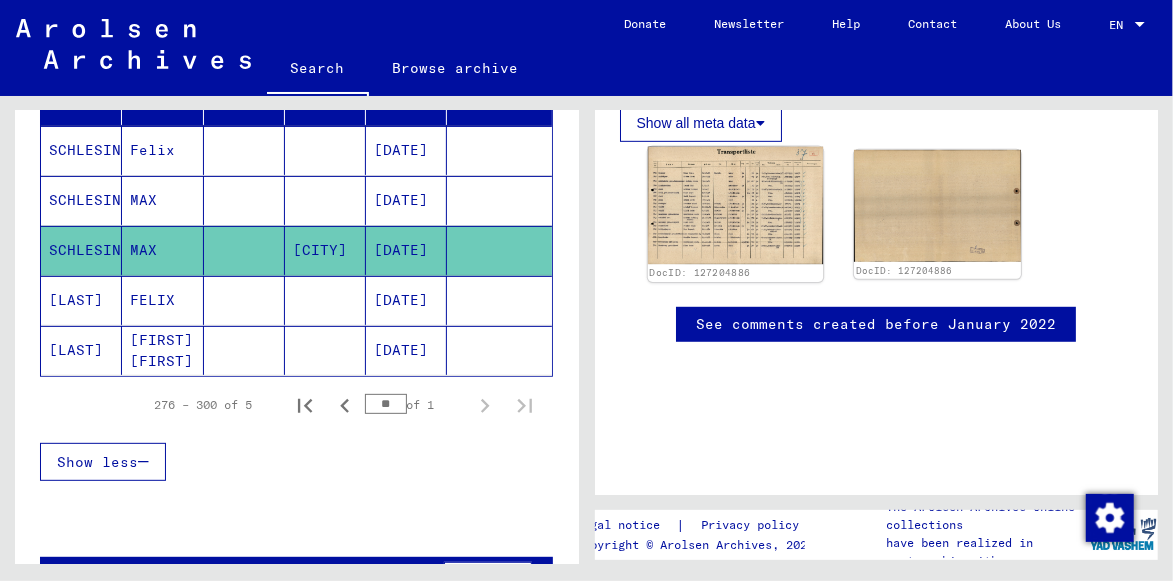 click 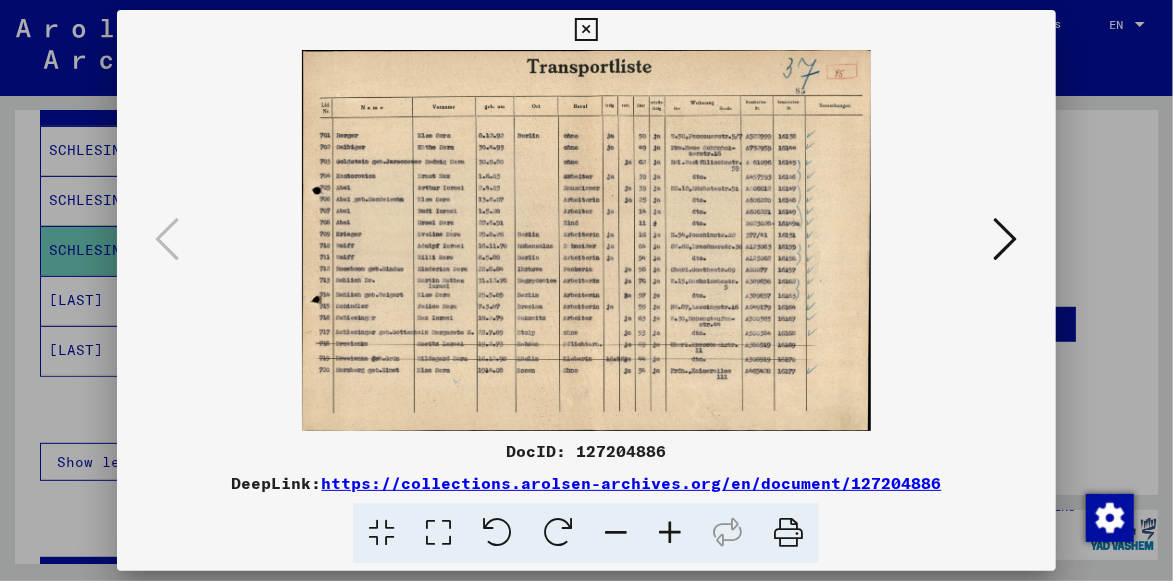 click at bounding box center (586, 240) 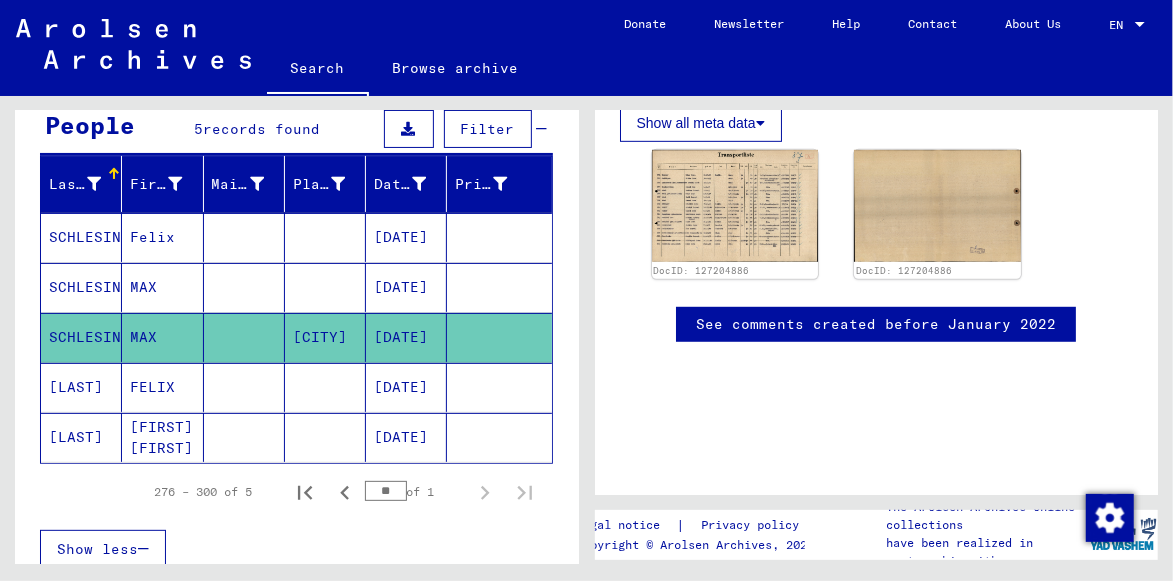 scroll, scrollTop: 342, scrollLeft: 0, axis: vertical 